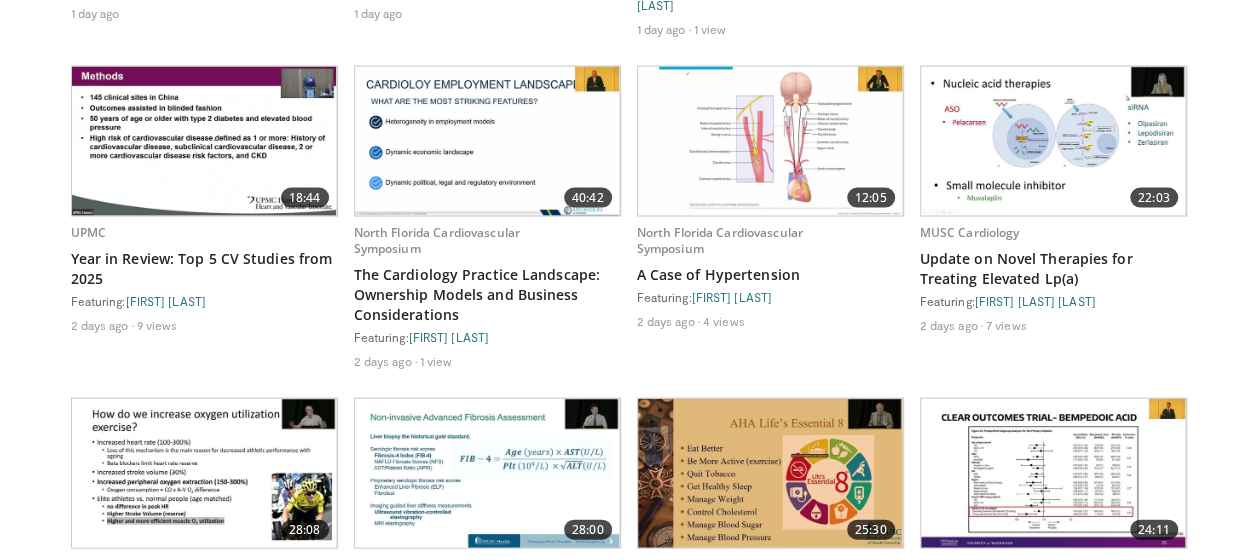 scroll, scrollTop: 2000, scrollLeft: 0, axis: vertical 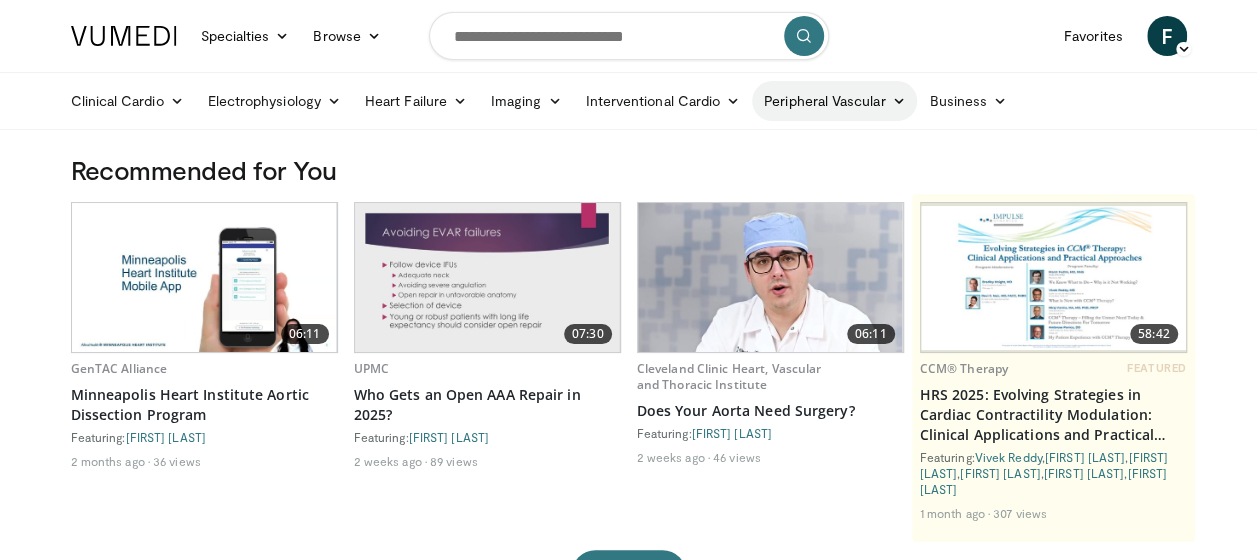 click on "Peripheral Vascular" at bounding box center [834, 101] 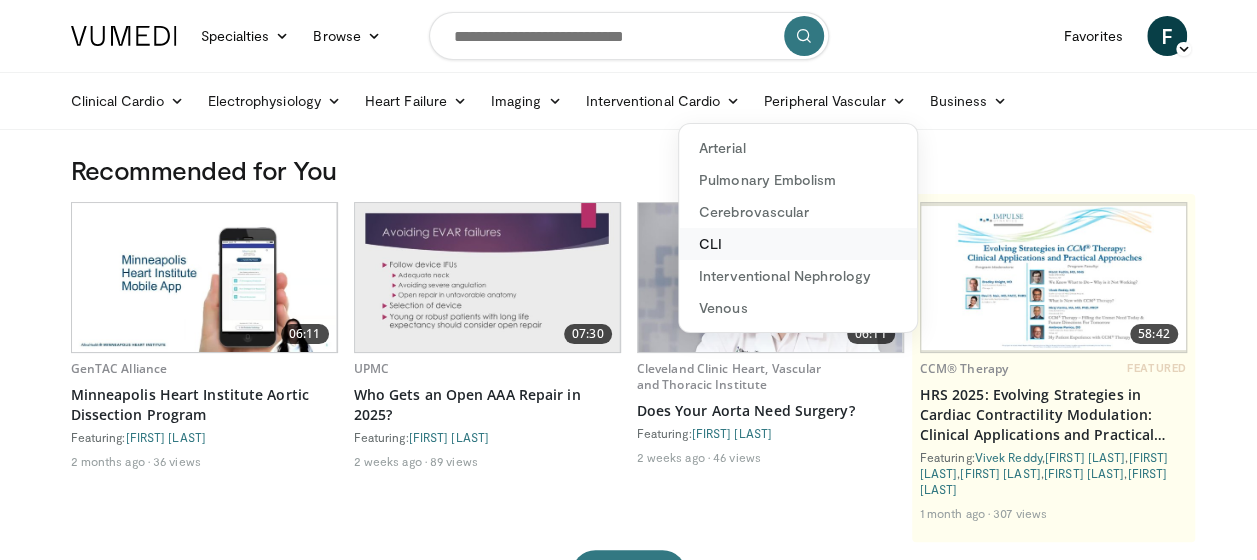 click on "CLI" at bounding box center (798, 244) 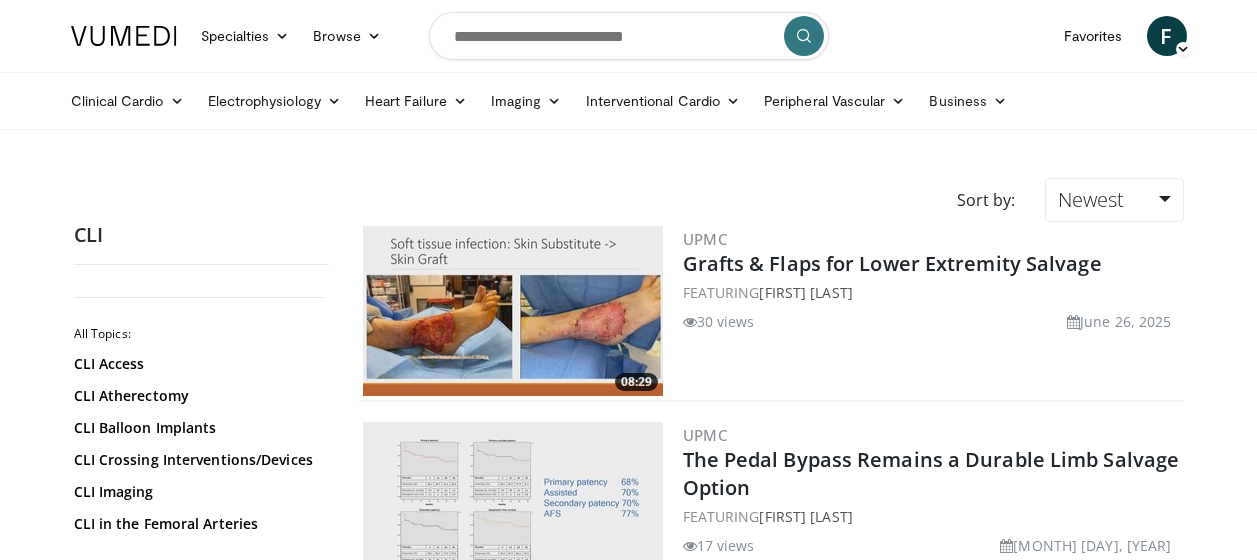 scroll, scrollTop: 0, scrollLeft: 0, axis: both 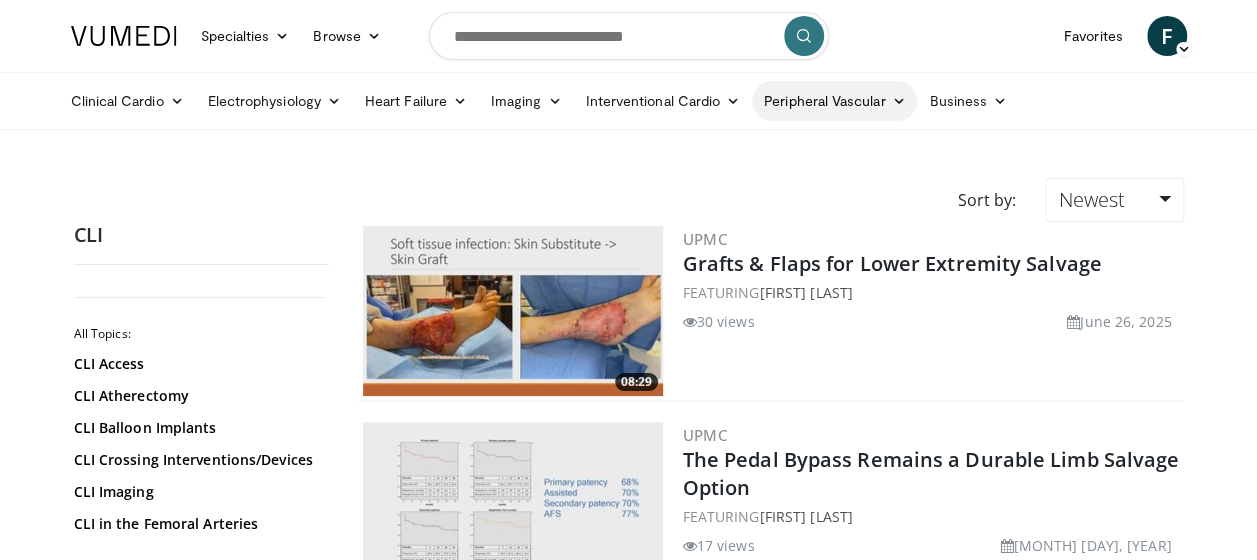 click on "Peripheral Vascular" at bounding box center (834, 101) 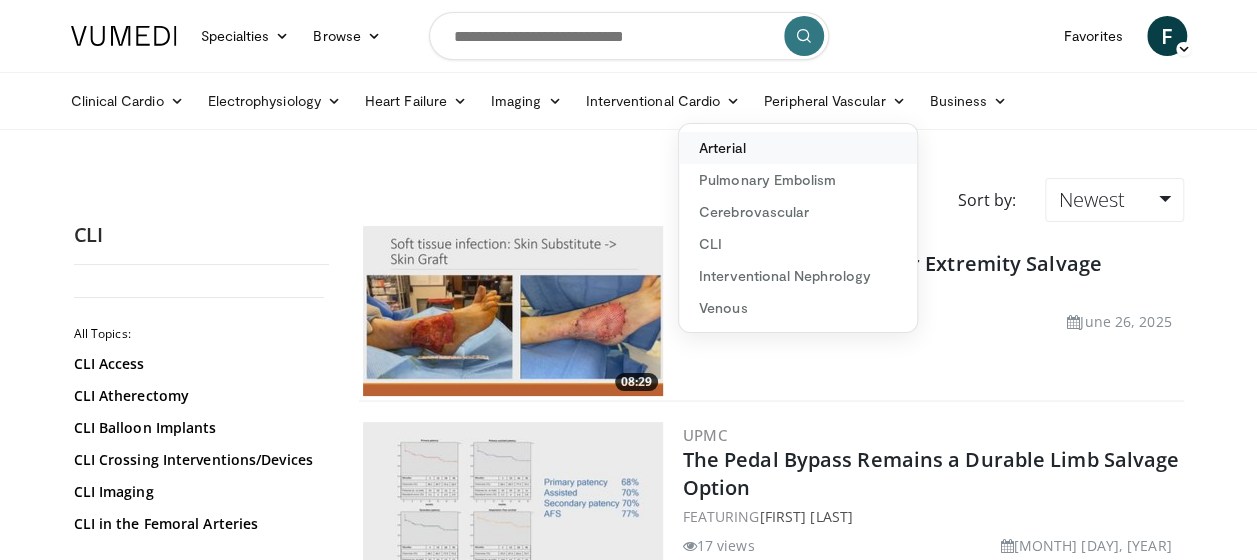 click on "Arterial" at bounding box center [798, 148] 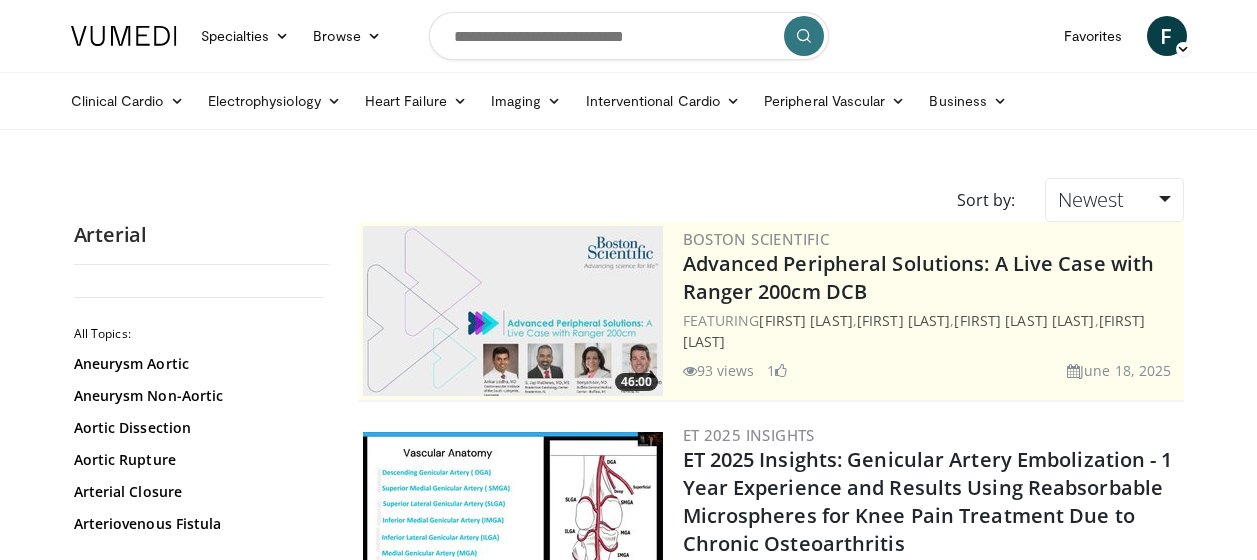 scroll, scrollTop: 0, scrollLeft: 0, axis: both 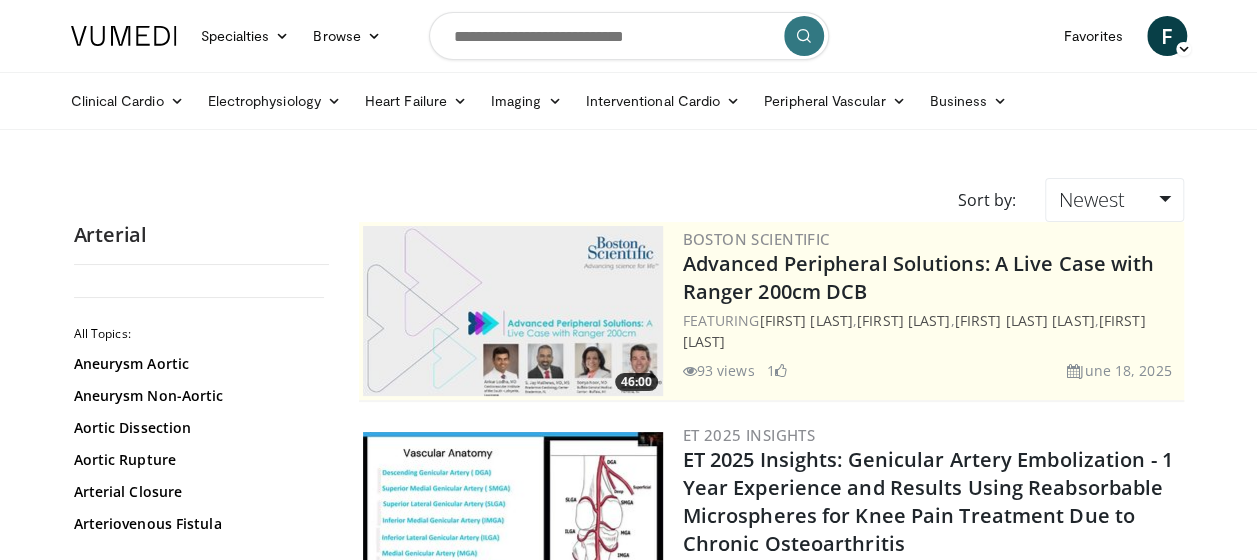 click at bounding box center [124, 36] 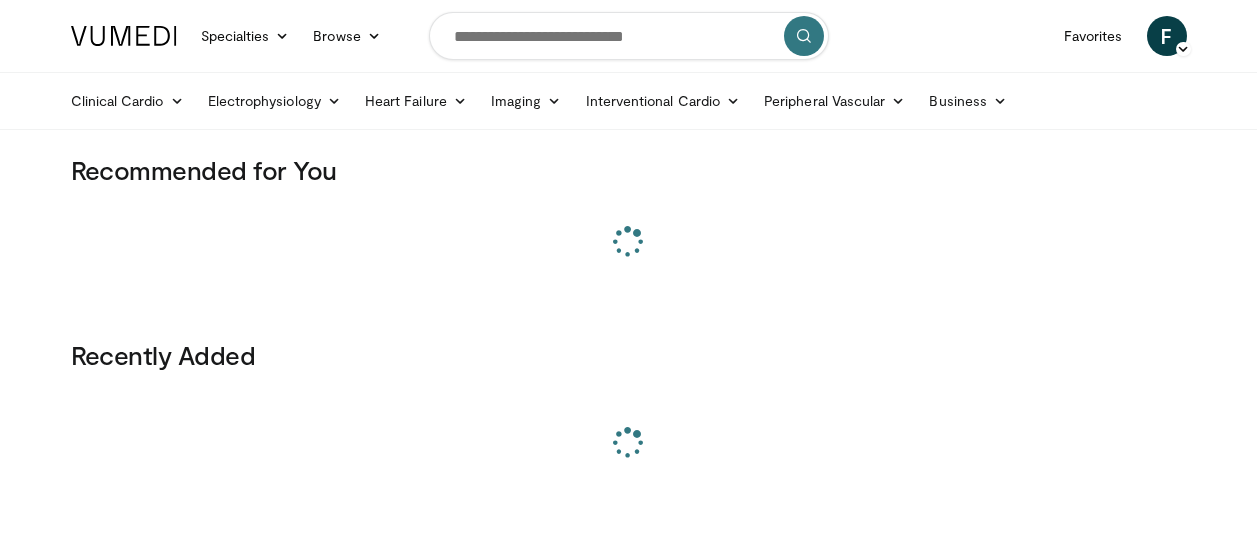 scroll, scrollTop: 0, scrollLeft: 0, axis: both 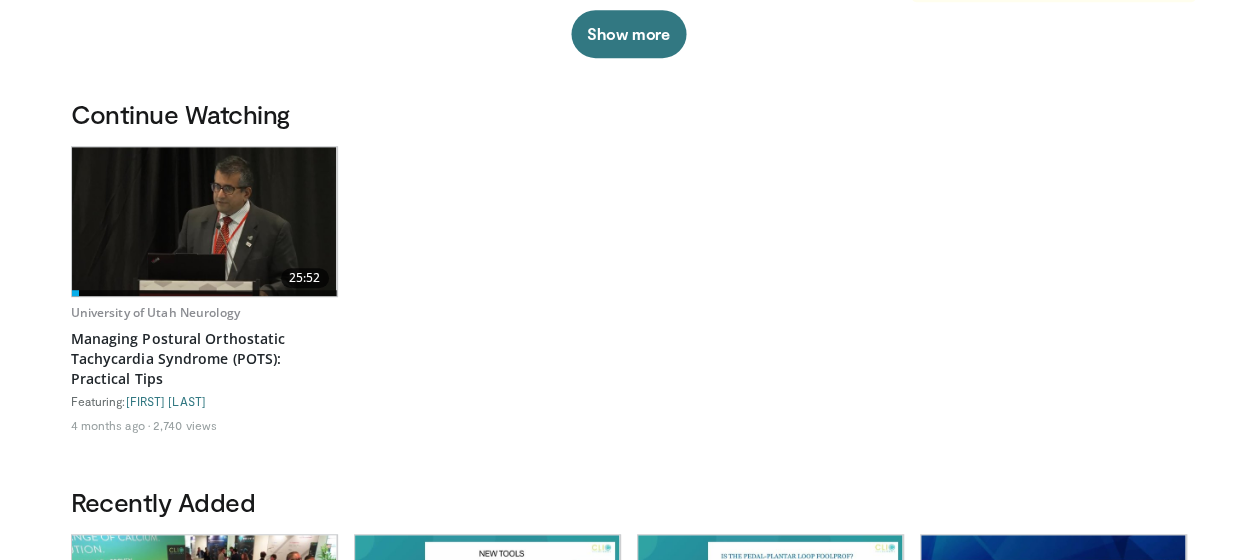 click at bounding box center [204, 221] 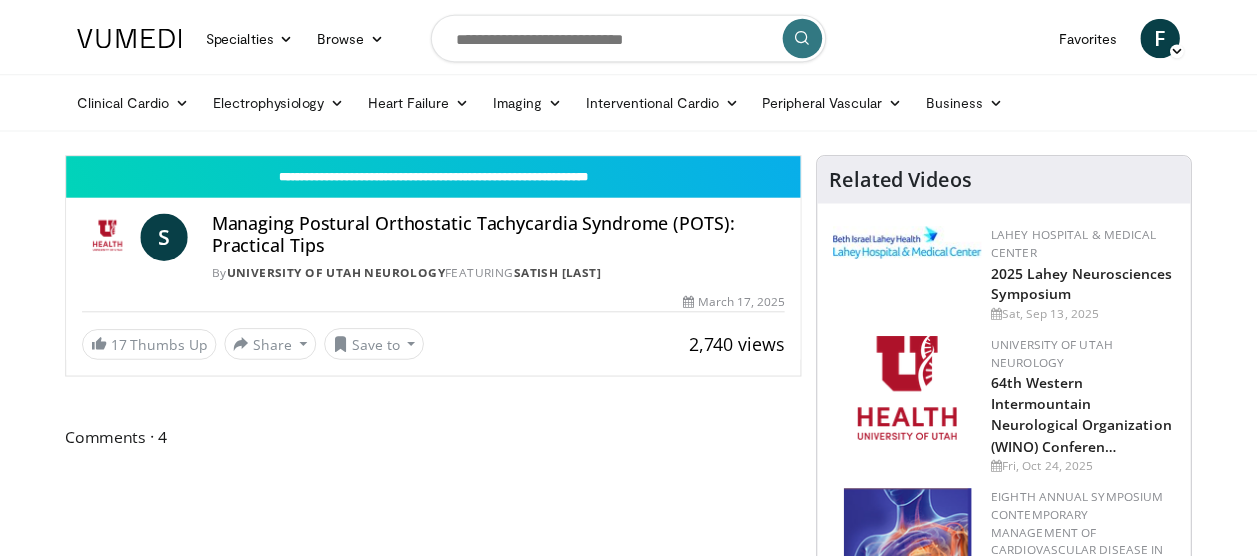 scroll, scrollTop: 0, scrollLeft: 0, axis: both 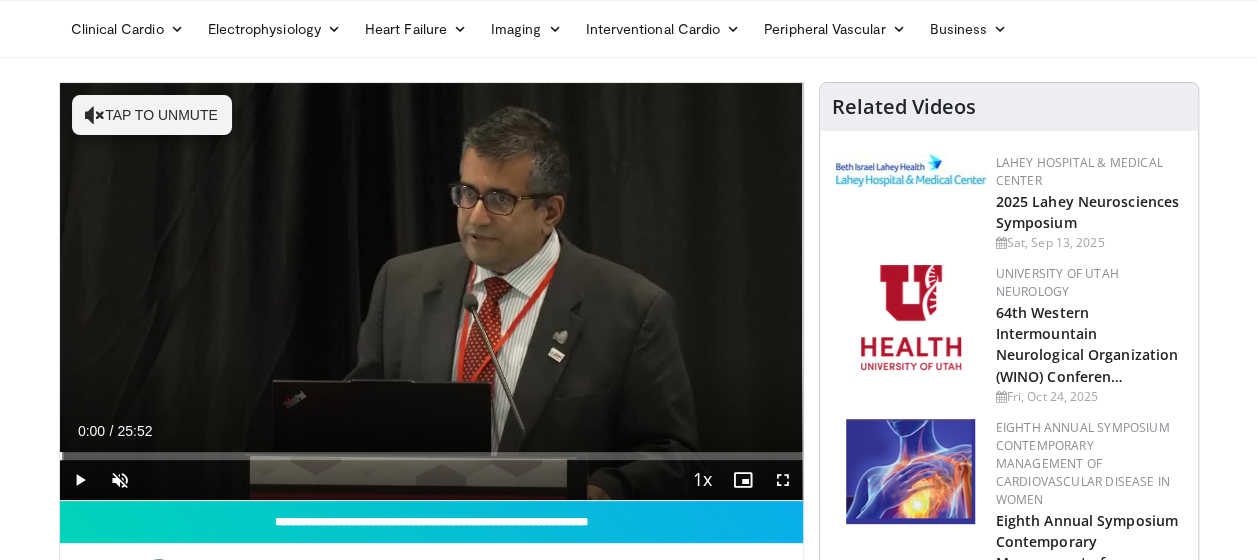 drag, startPoint x: 82, startPoint y: 458, endPoint x: 58, endPoint y: 458, distance: 24 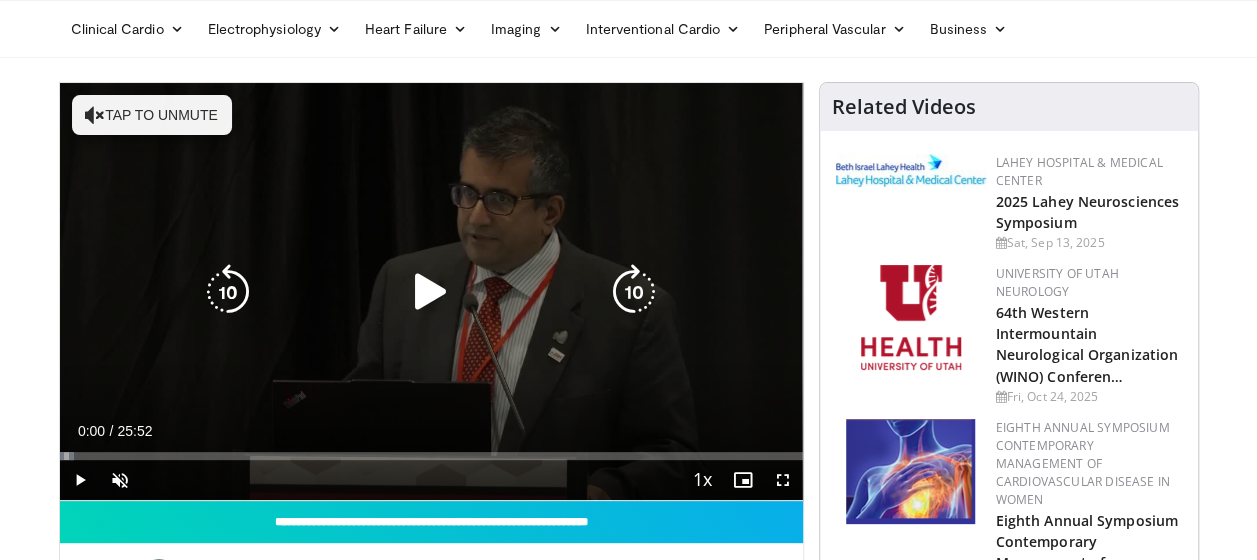 click at bounding box center [431, 292] 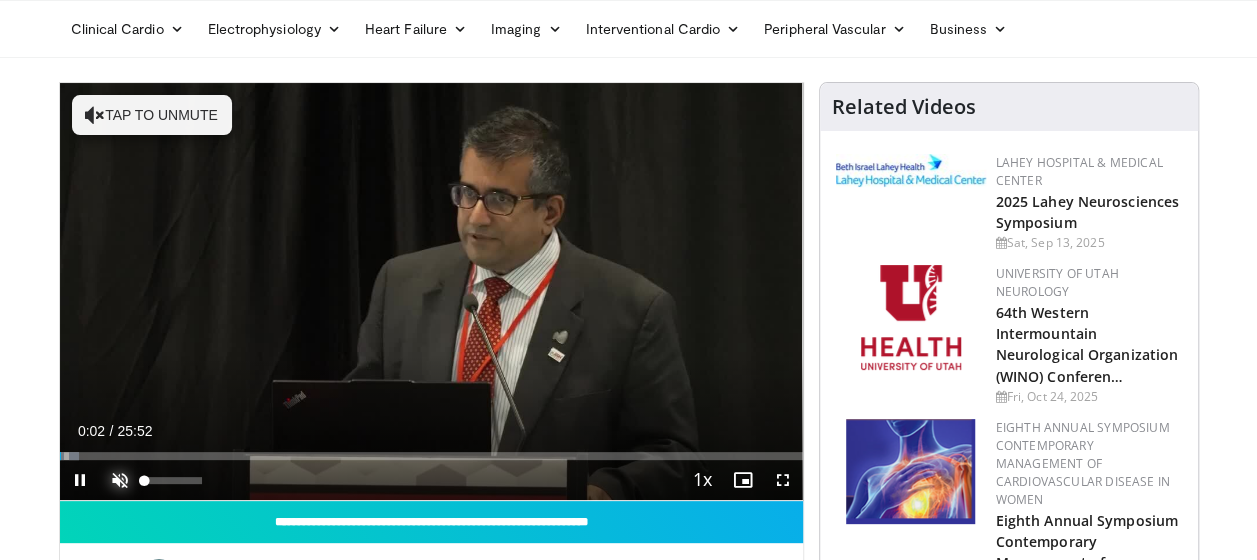 click at bounding box center [120, 480] 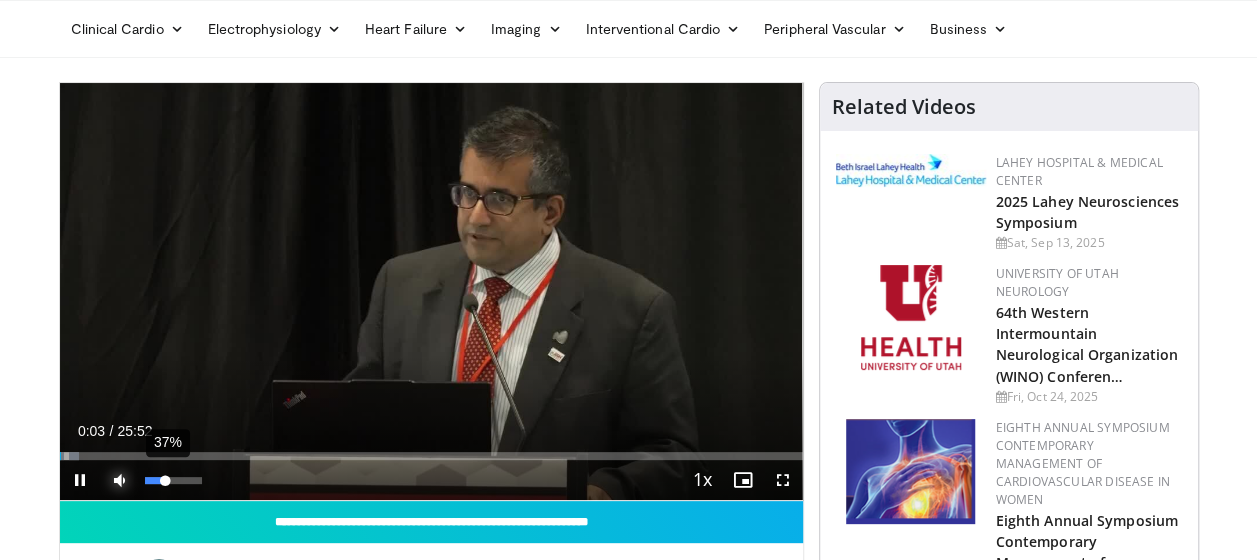 click on "37%" at bounding box center (173, 480) 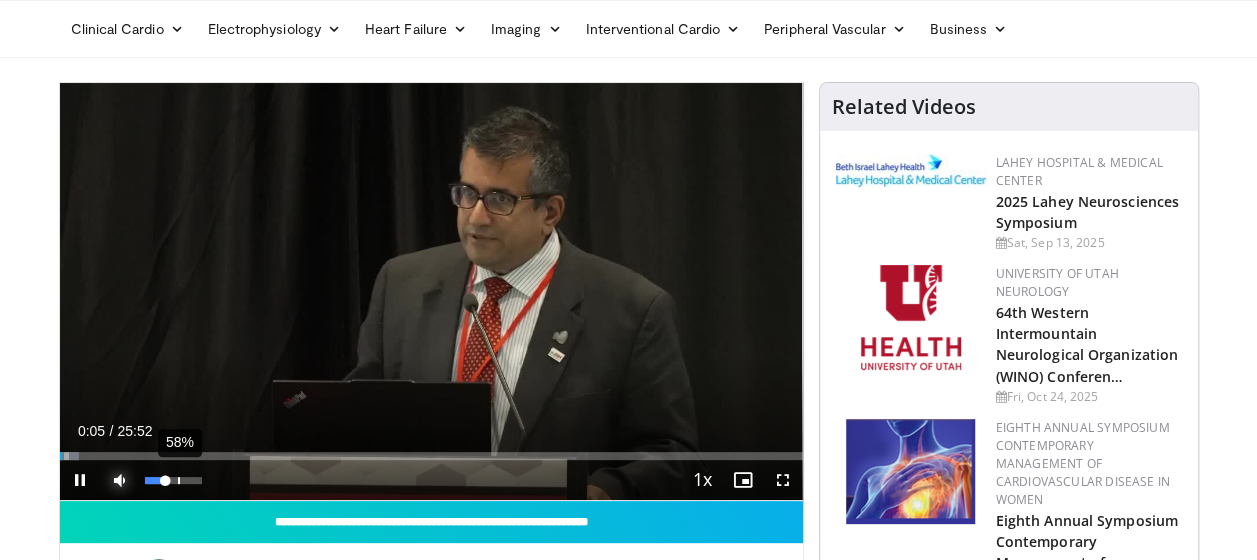 click on "58%" at bounding box center (173, 480) 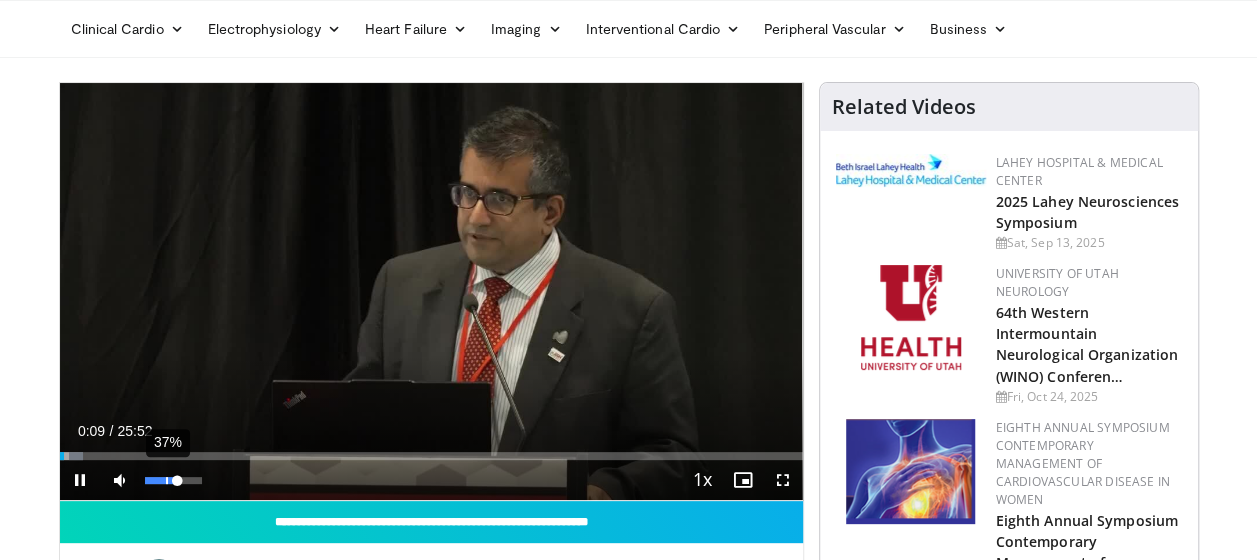 click on "37%" at bounding box center [174, 480] 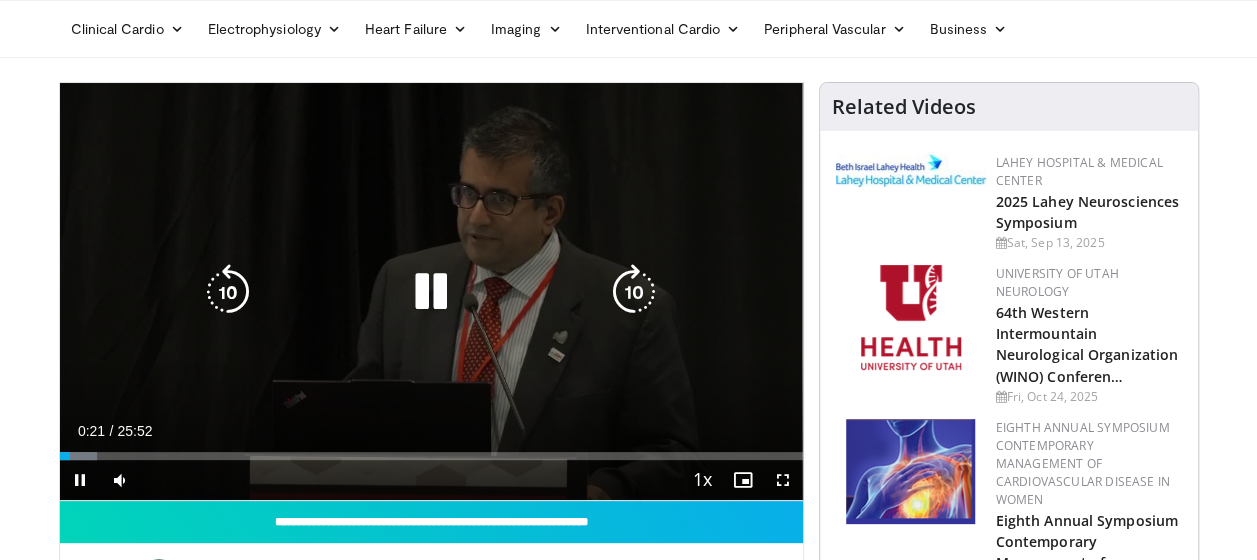 click at bounding box center [431, 292] 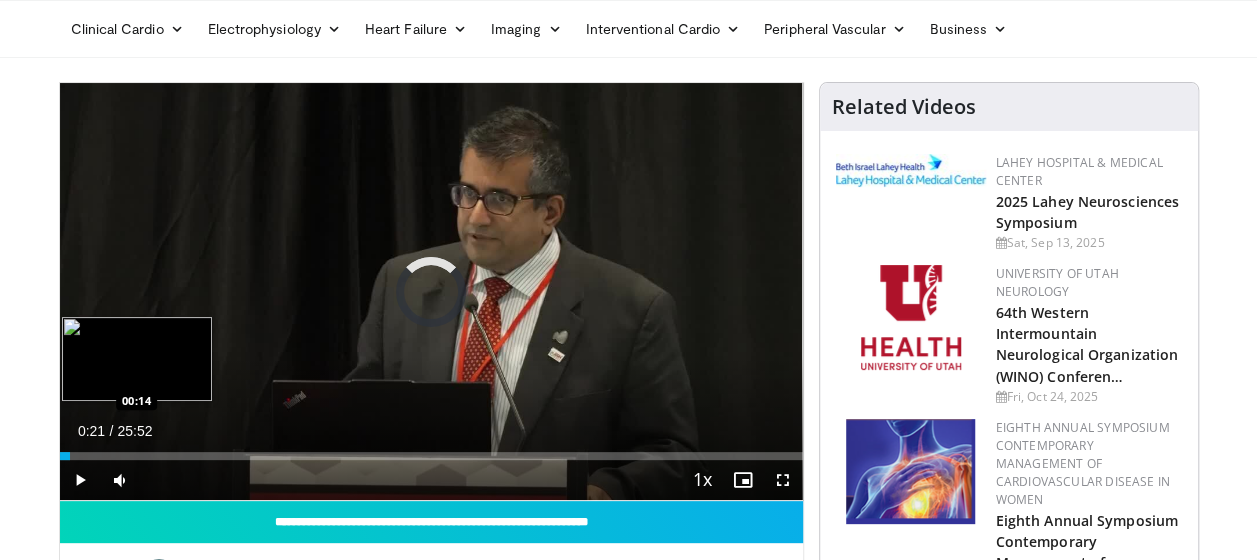 click on "00:21" at bounding box center [65, 456] 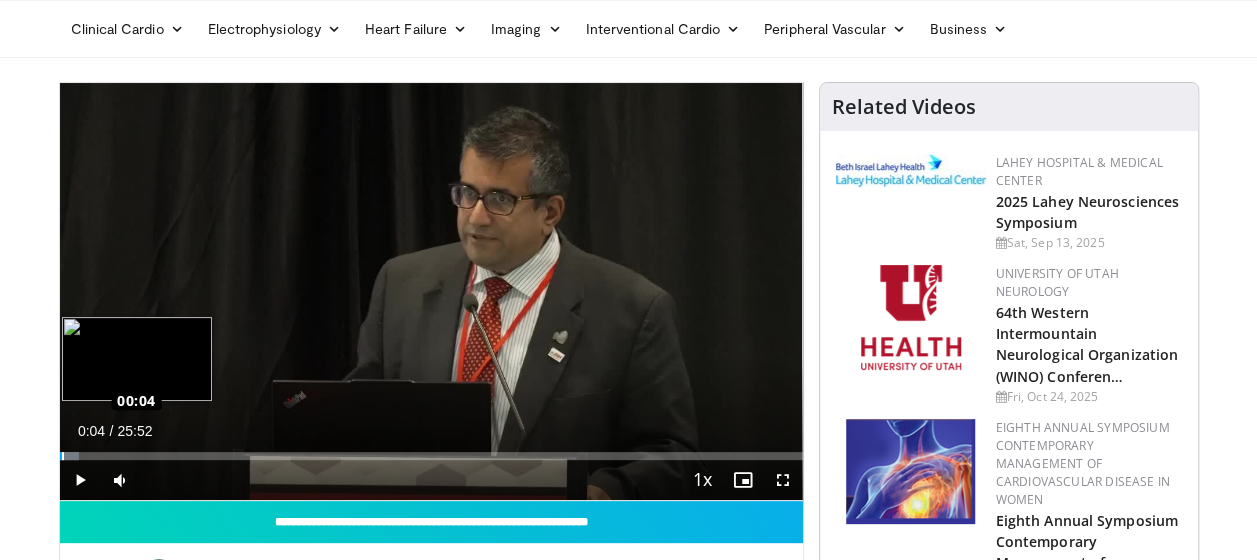 click on "Loaded :  2.58% 00:02 00:04" at bounding box center [431, 456] 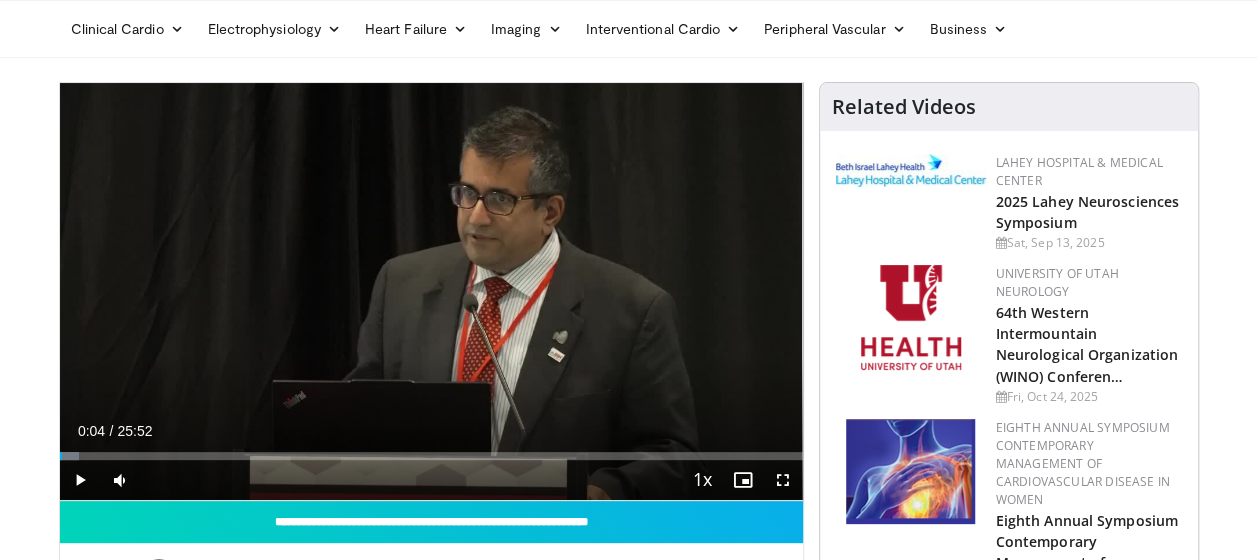 click on "Specialties
Adult & Family Medicine
Allergy, Asthma, Immunology
Anesthesiology
Cardiology
Dental
Dermatology
Endocrinology
Gastroenterology & Hepatology
General Surgery
Hematology & Oncology
Infectious Disease
Nephrology
Neurology
Neurosurgery
Obstetrics & Gynecology
Ophthalmology
Oral Maxillofacial
Orthopaedics
Otolaryngology
Pediatrics
Plastic Surgery
Podiatry
Psychiatry
Pulmonology
Radiation Oncology
Radiology
Rheumatology
Urology" at bounding box center (628, 1924) 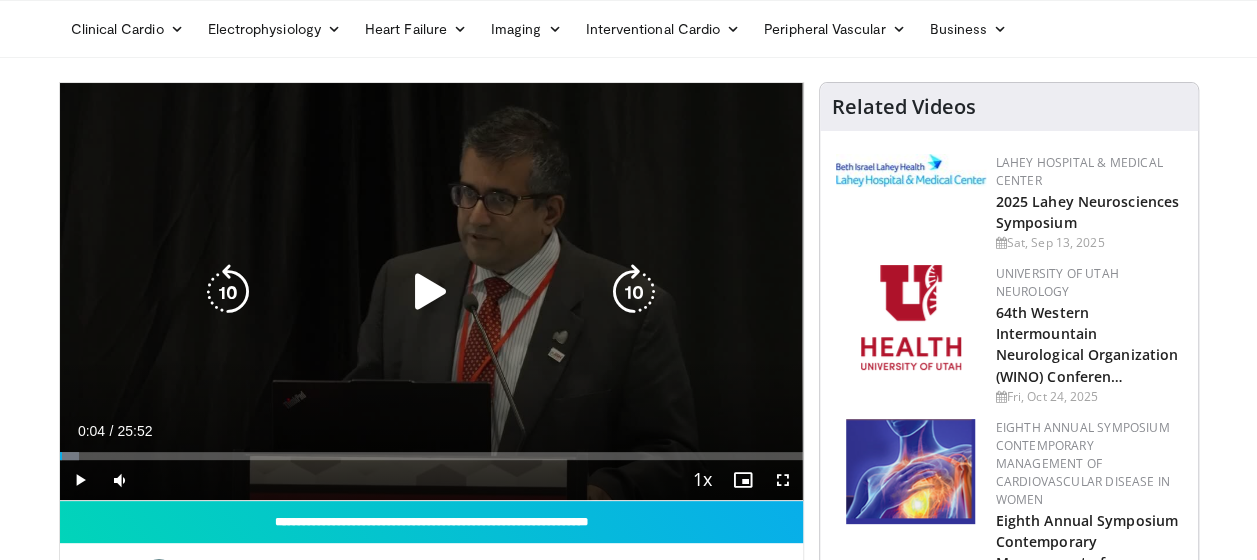 click at bounding box center (431, 292) 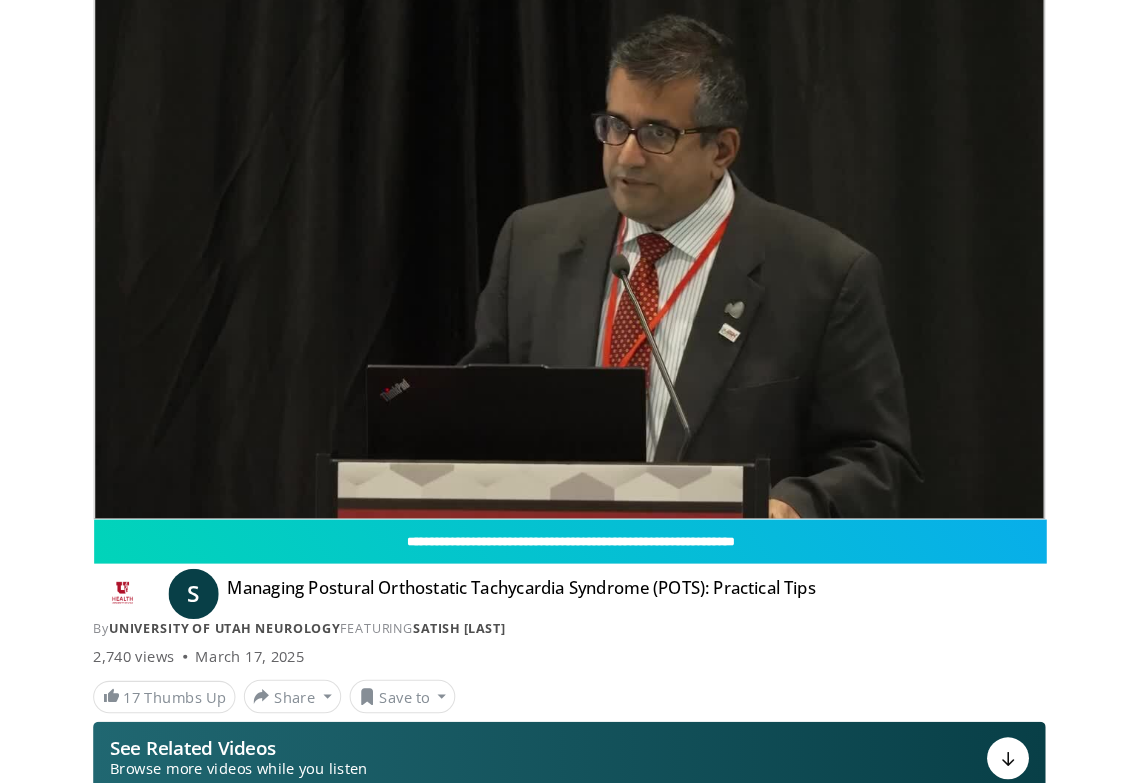 scroll, scrollTop: 131, scrollLeft: 0, axis: vertical 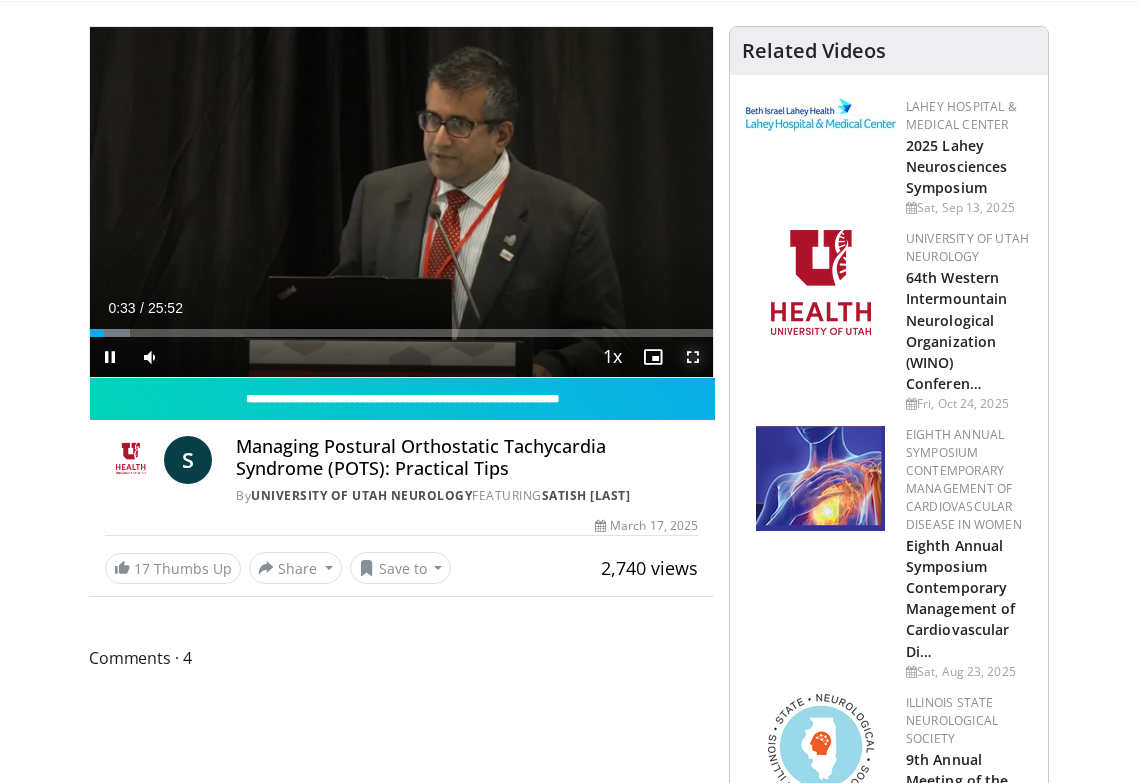 click at bounding box center [693, 357] 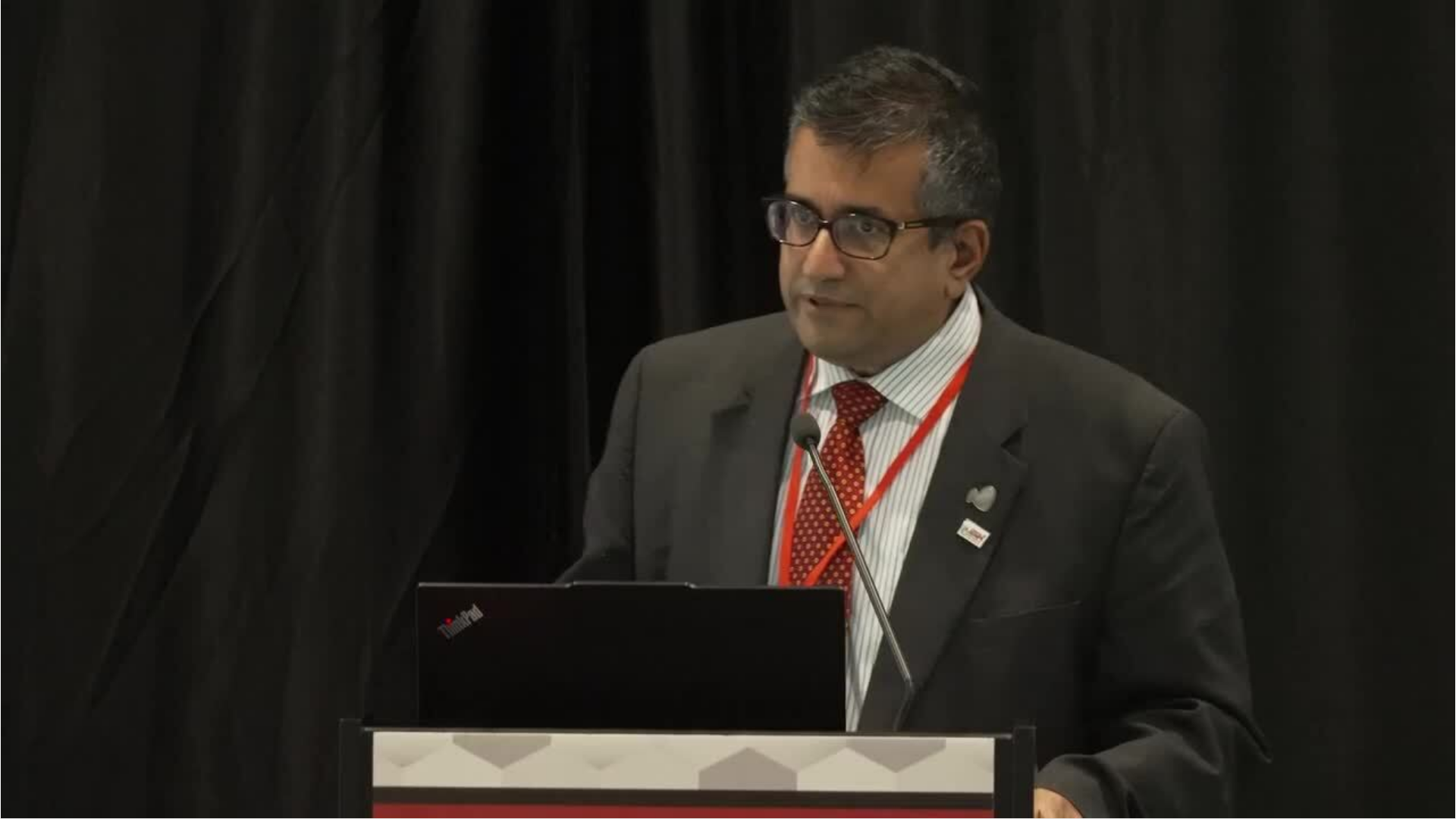 click on "10 seconds
Tap to unmute" at bounding box center (728, 409) 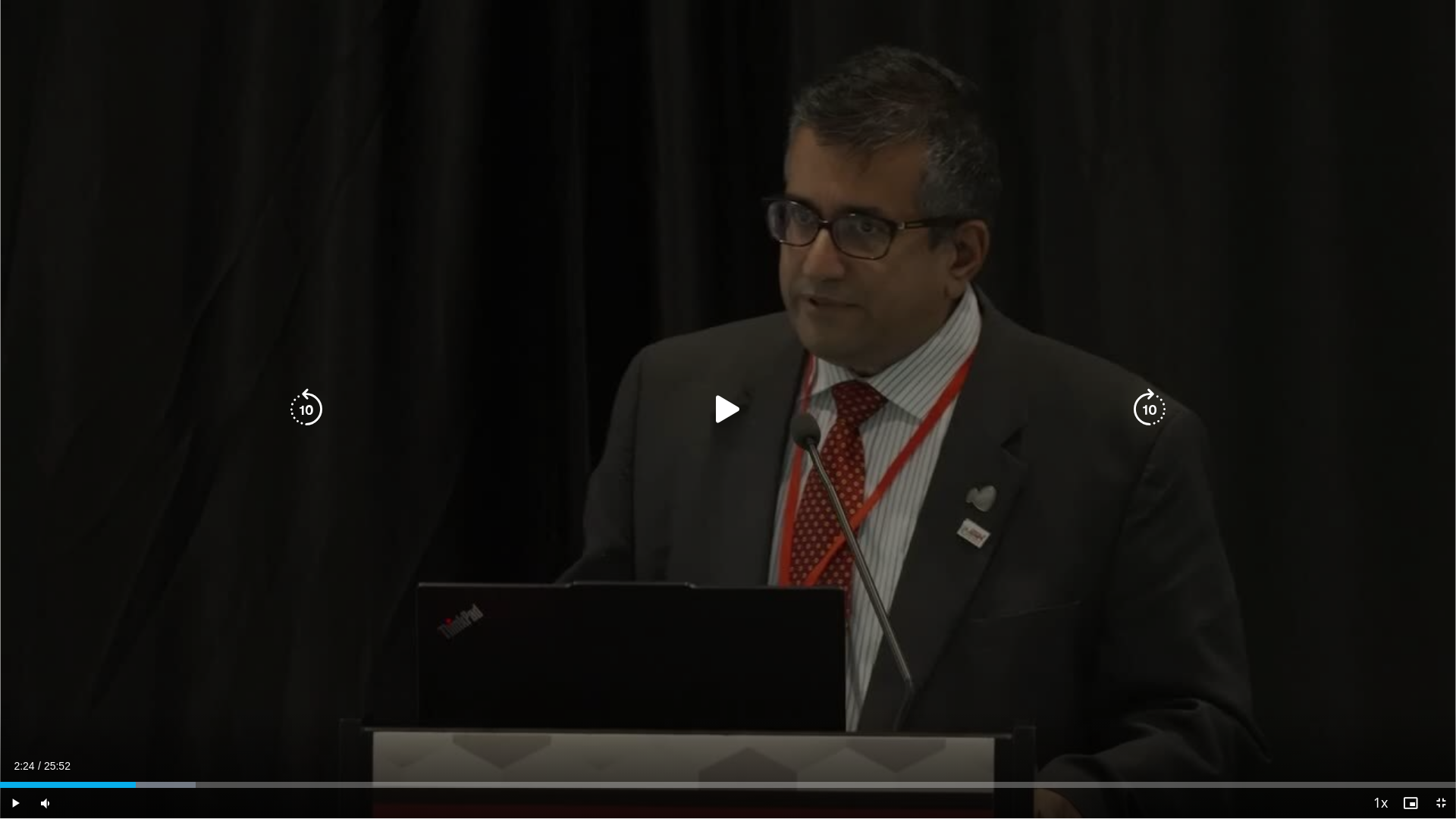 click on "10 seconds
Tap to unmute" at bounding box center (728, 409) 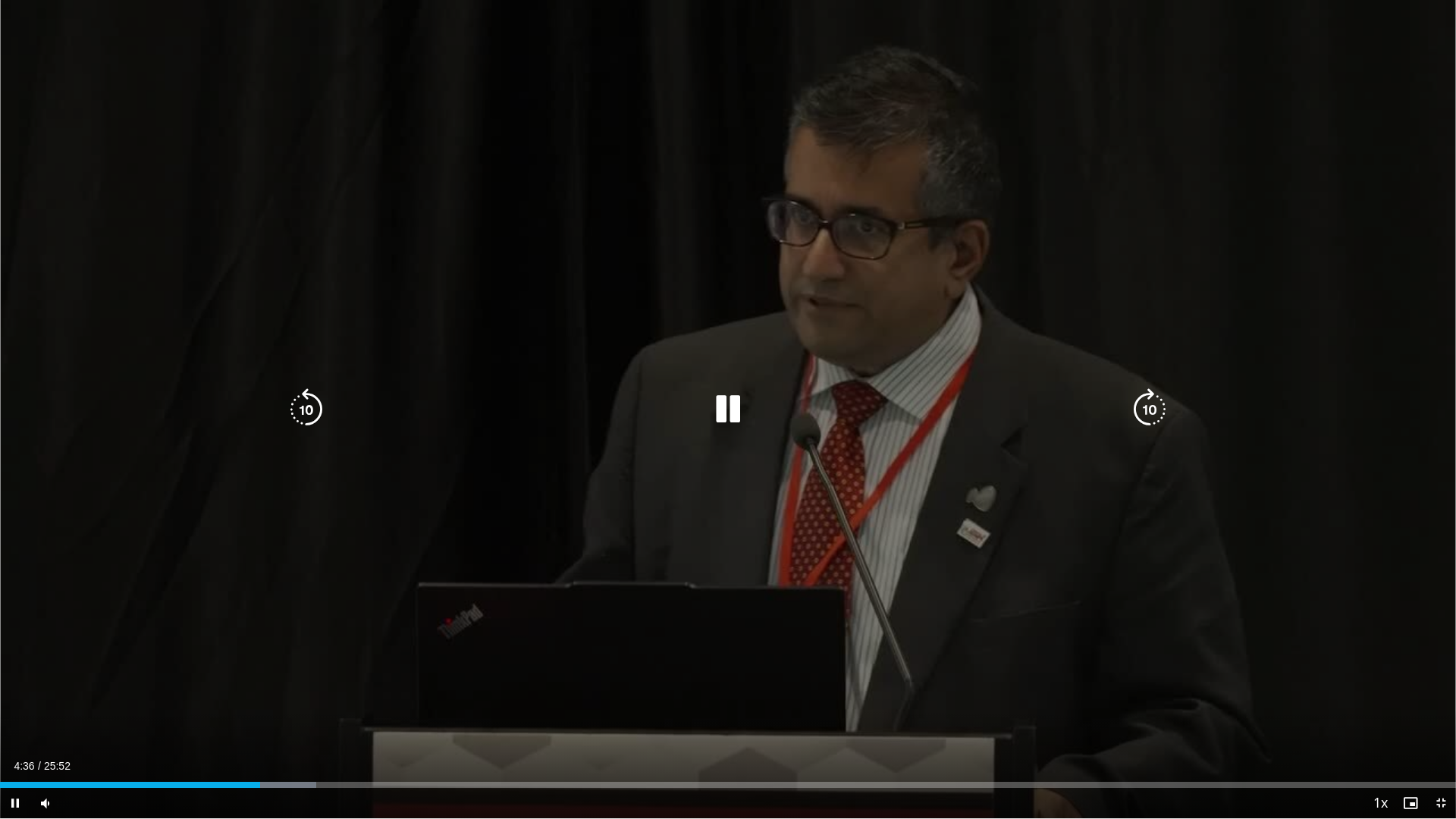 click at bounding box center [728, 410] 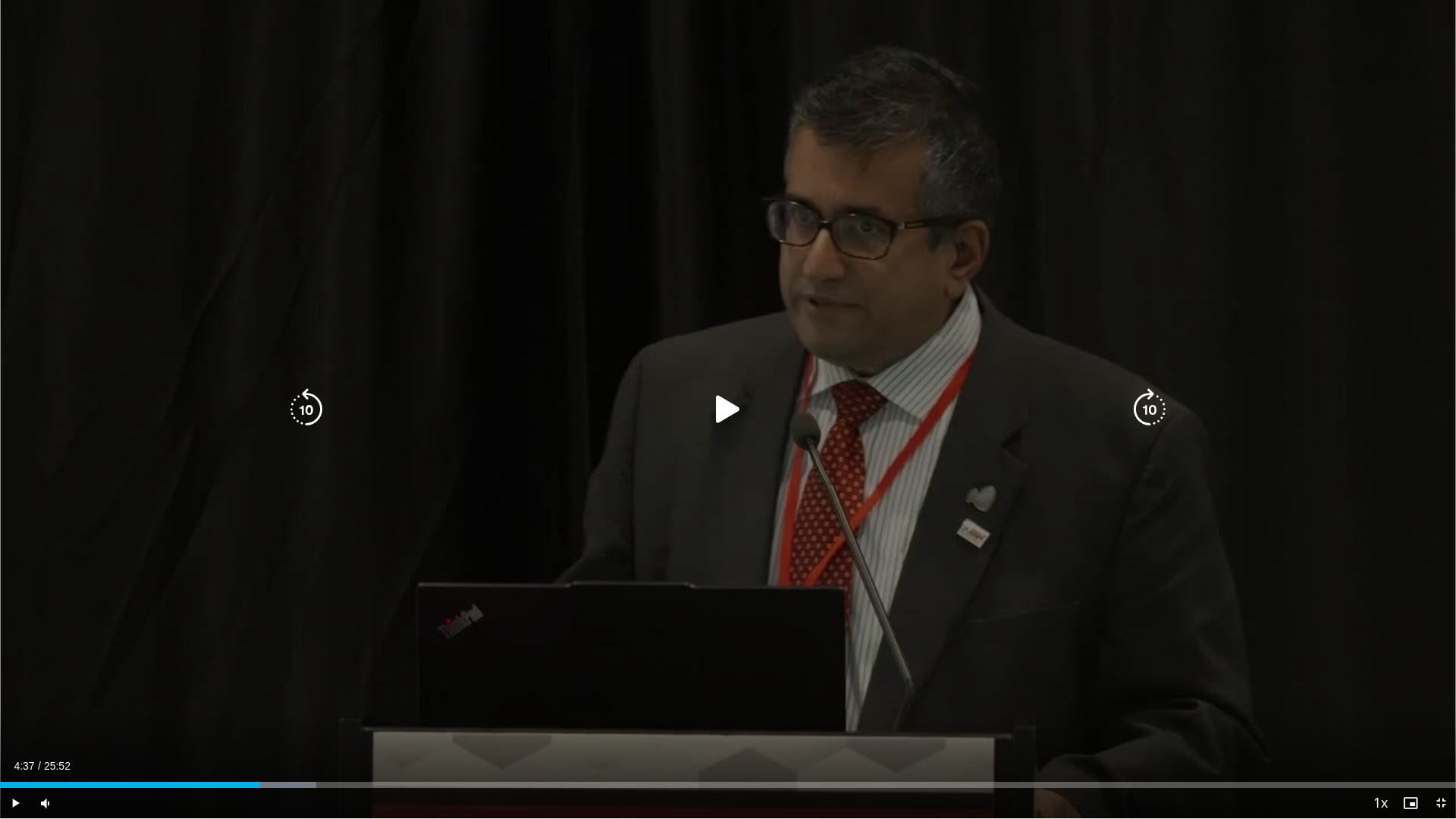 click at bounding box center (728, 410) 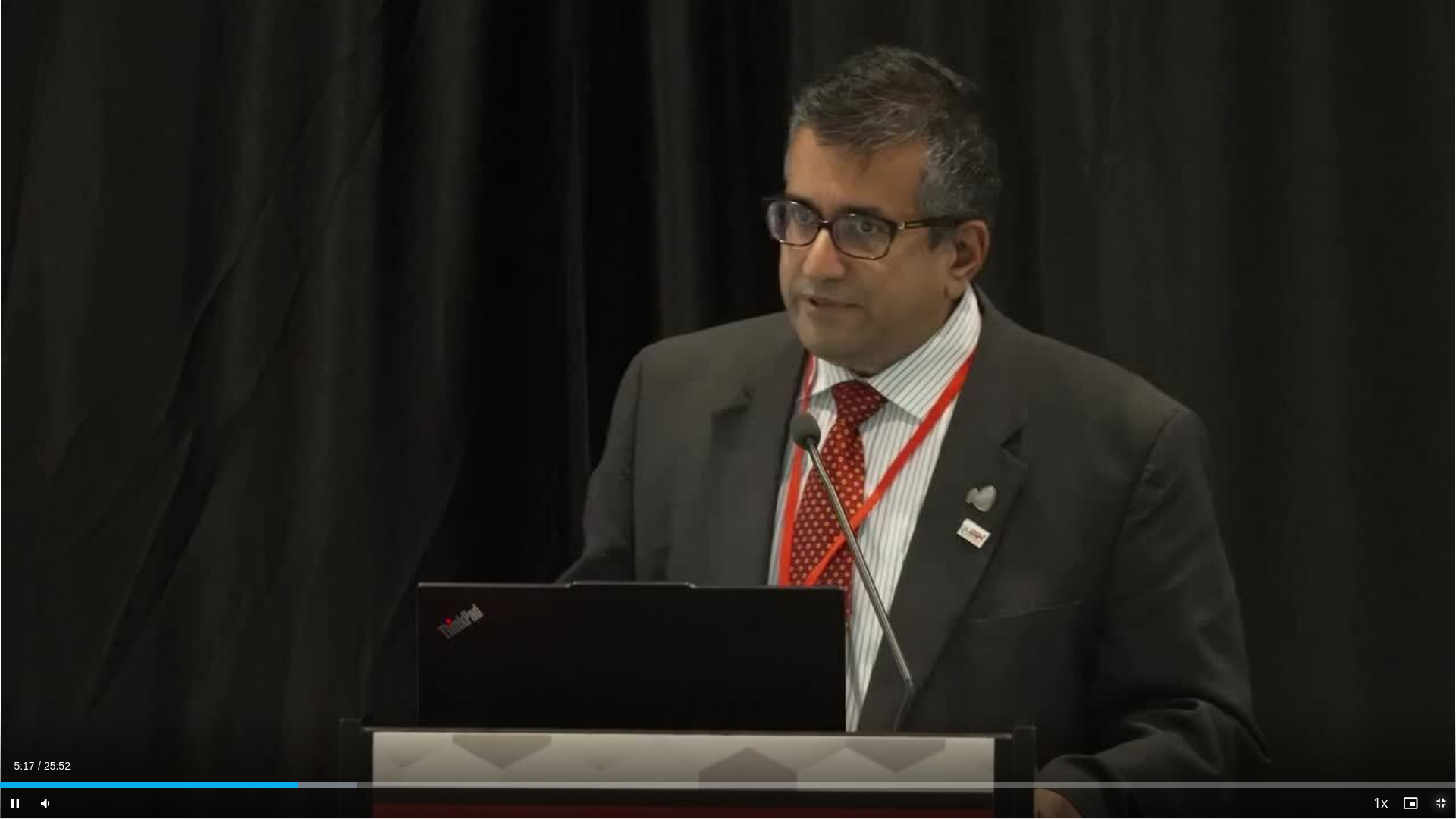 click at bounding box center (1441, 803) 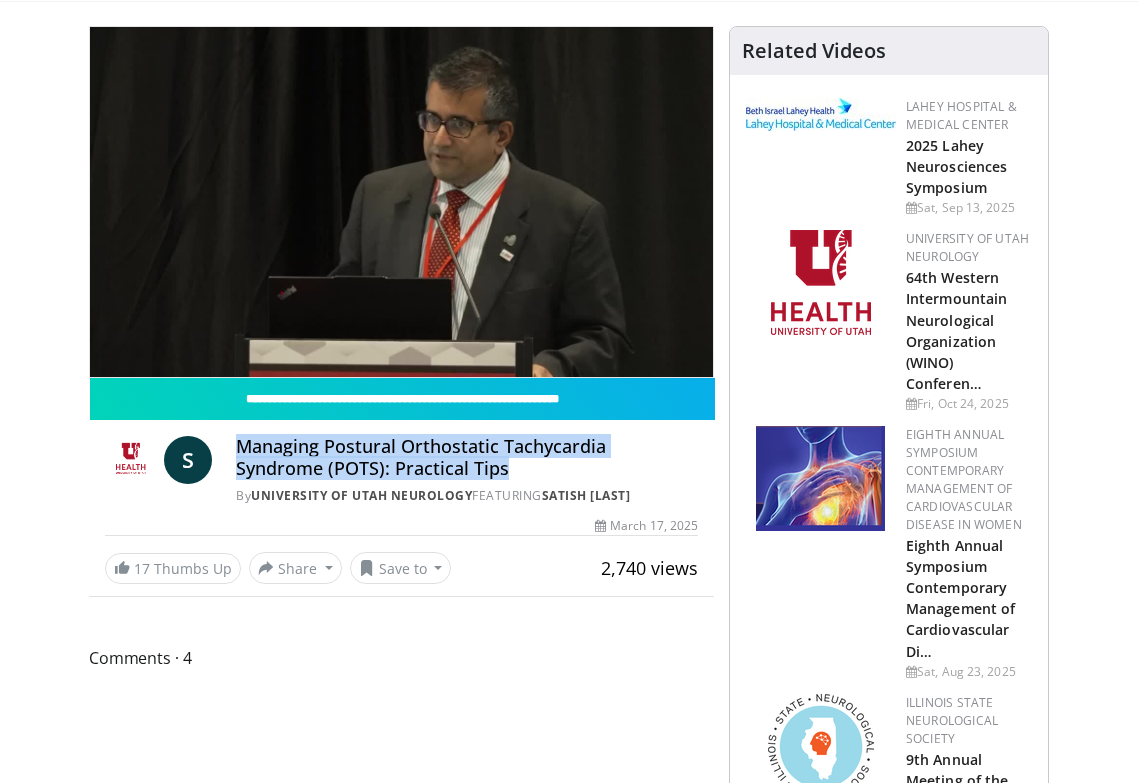 drag, startPoint x: 440, startPoint y: 460, endPoint x: 229, endPoint y: 444, distance: 211.60576 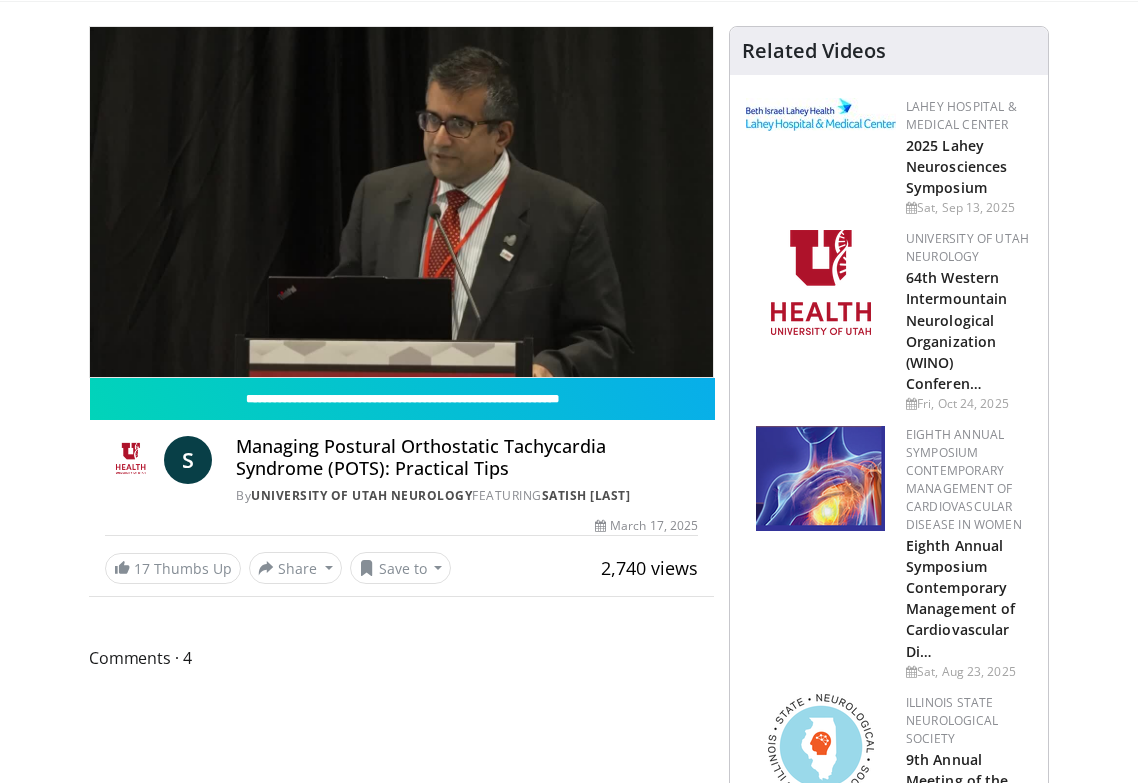 click on "**********" at bounding box center (409, 2129) 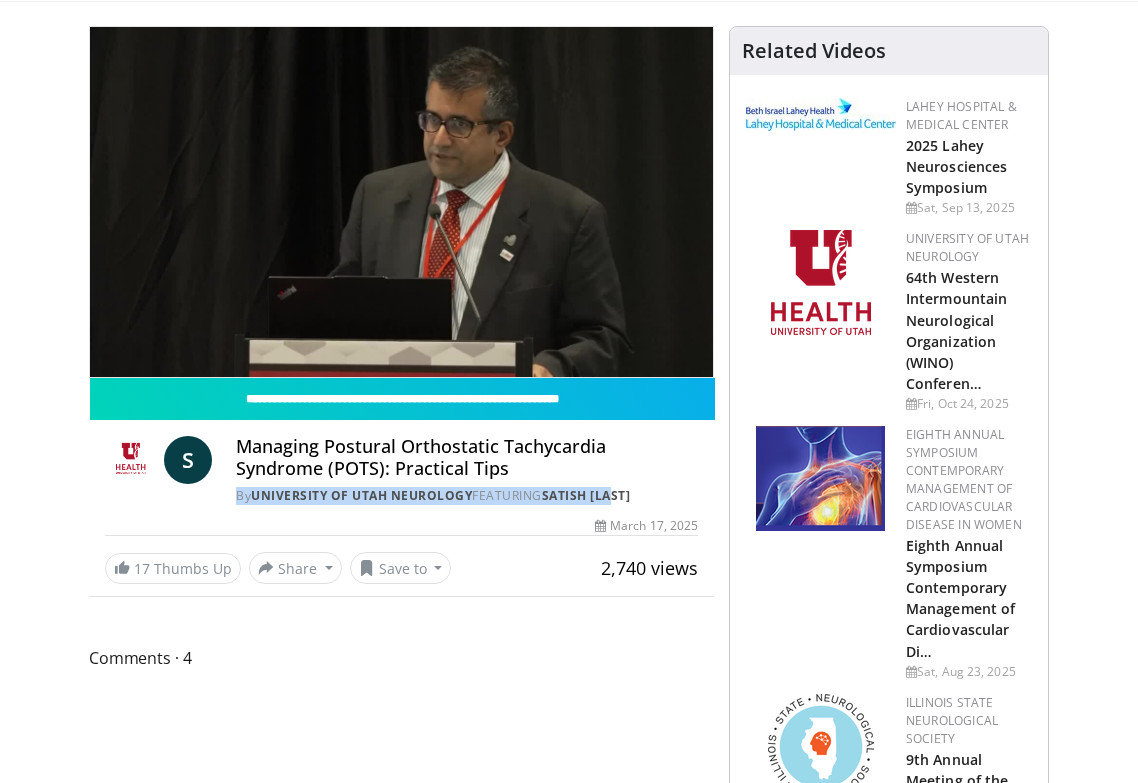 drag, startPoint x: 660, startPoint y: 491, endPoint x: 238, endPoint y: 494, distance: 422.01065 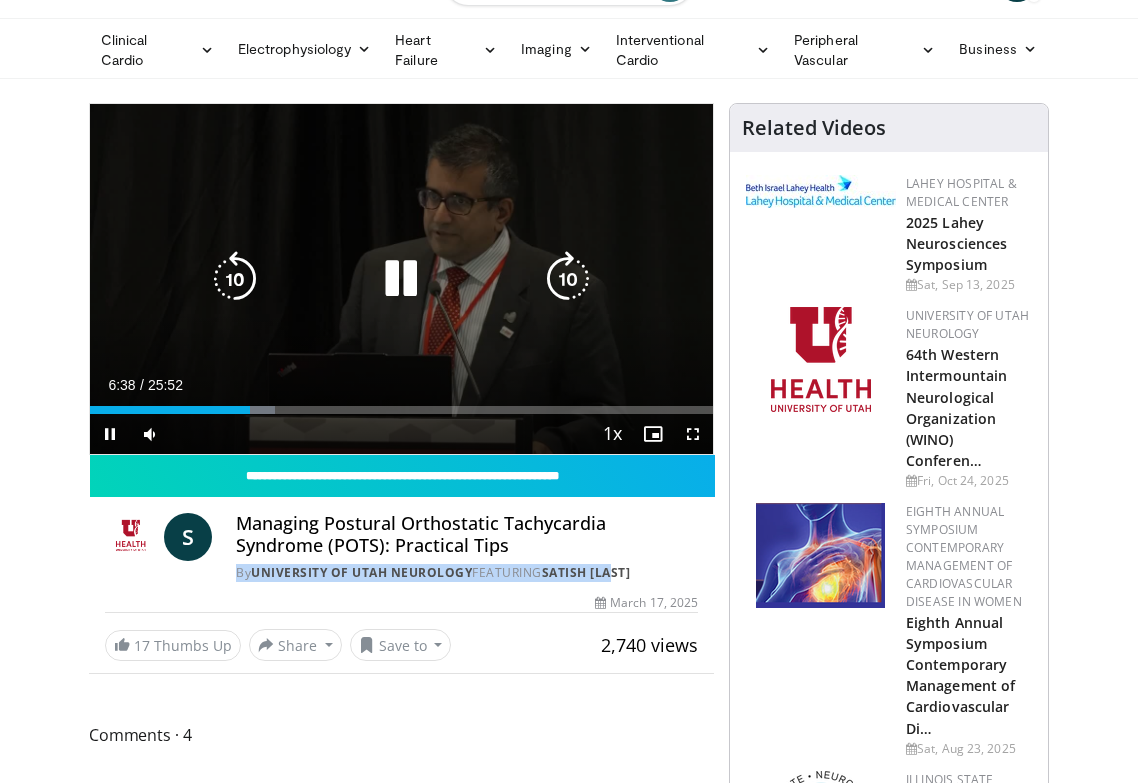 scroll, scrollTop: 0, scrollLeft: 0, axis: both 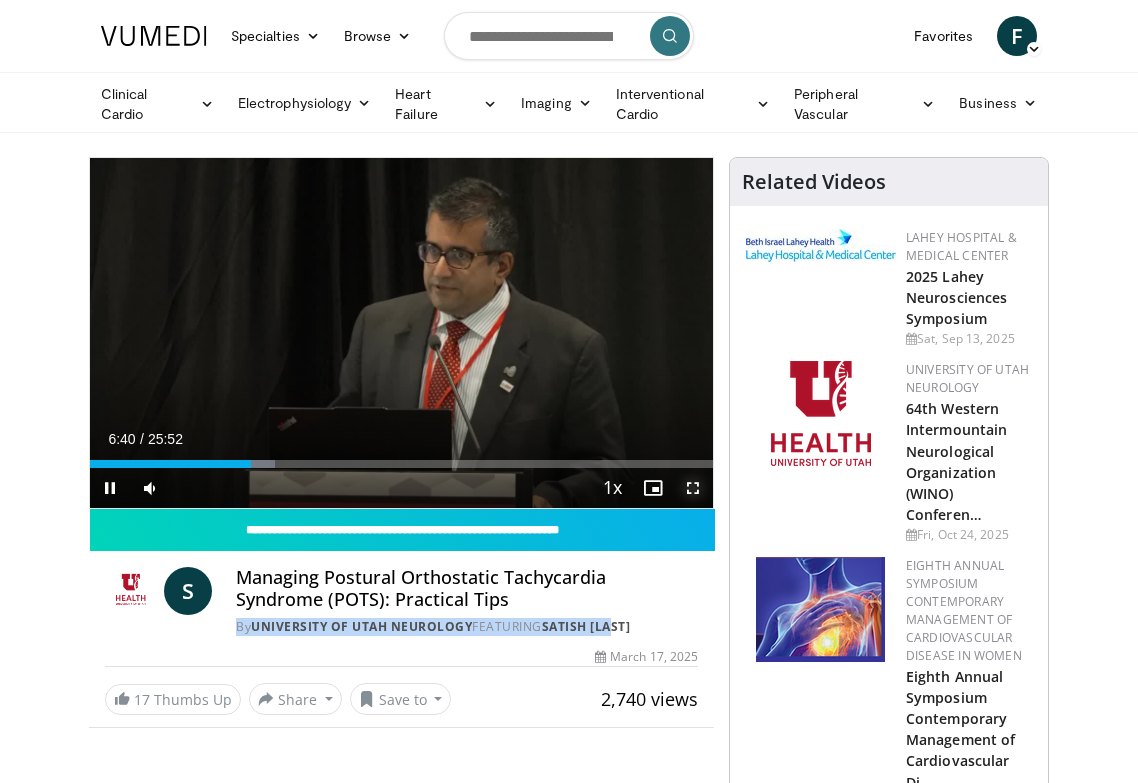 click at bounding box center [693, 488] 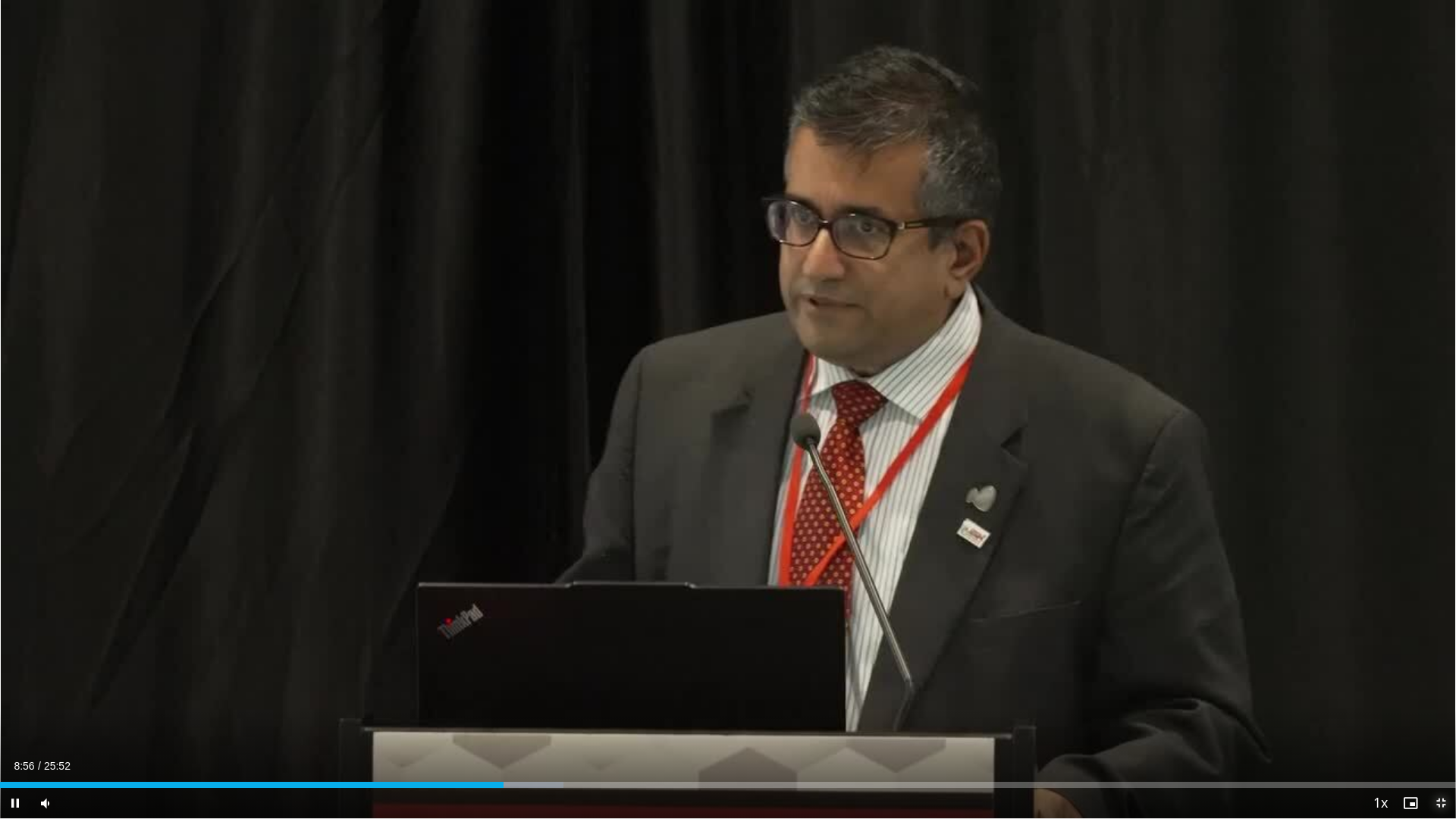 click at bounding box center (1441, 803) 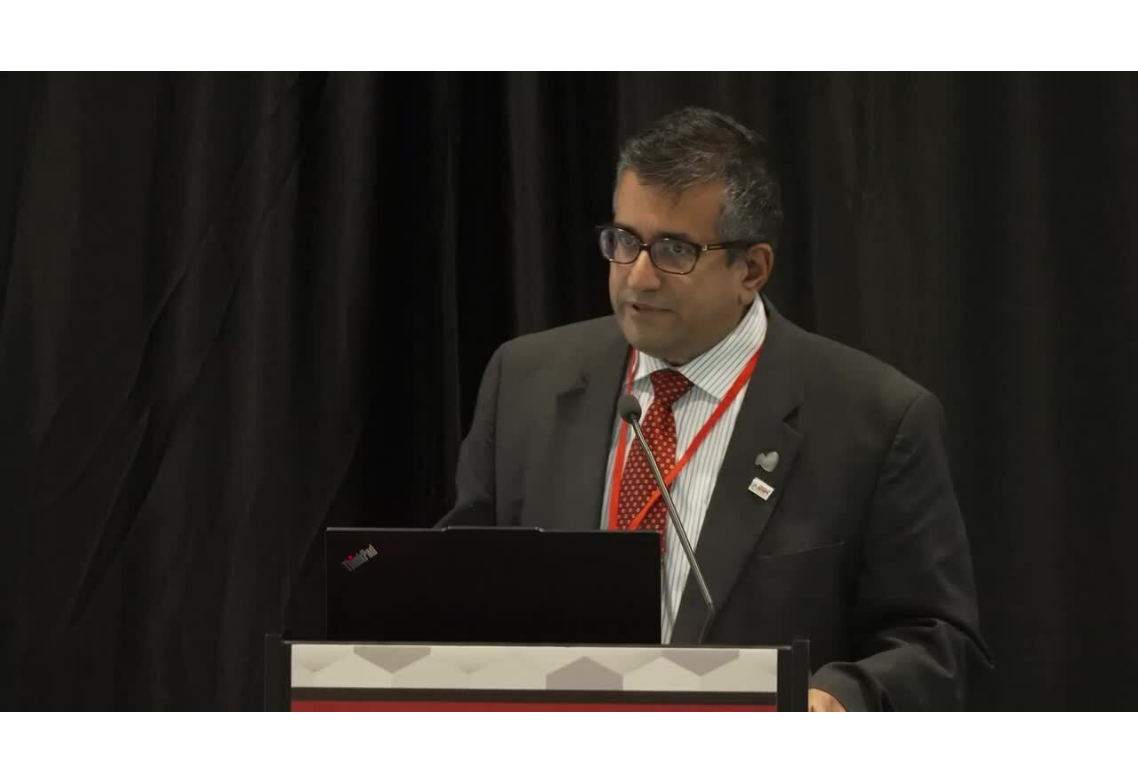 scroll, scrollTop: 200, scrollLeft: 0, axis: vertical 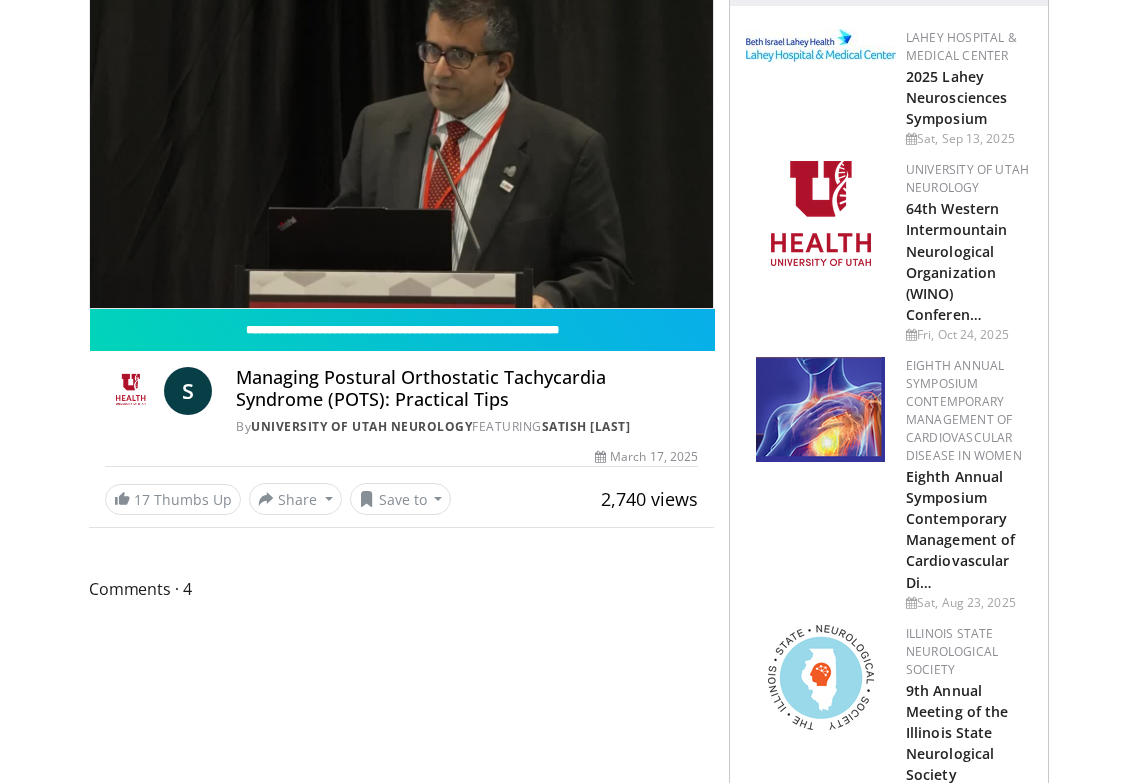 click on "Comments   4" at bounding box center [401, 589] 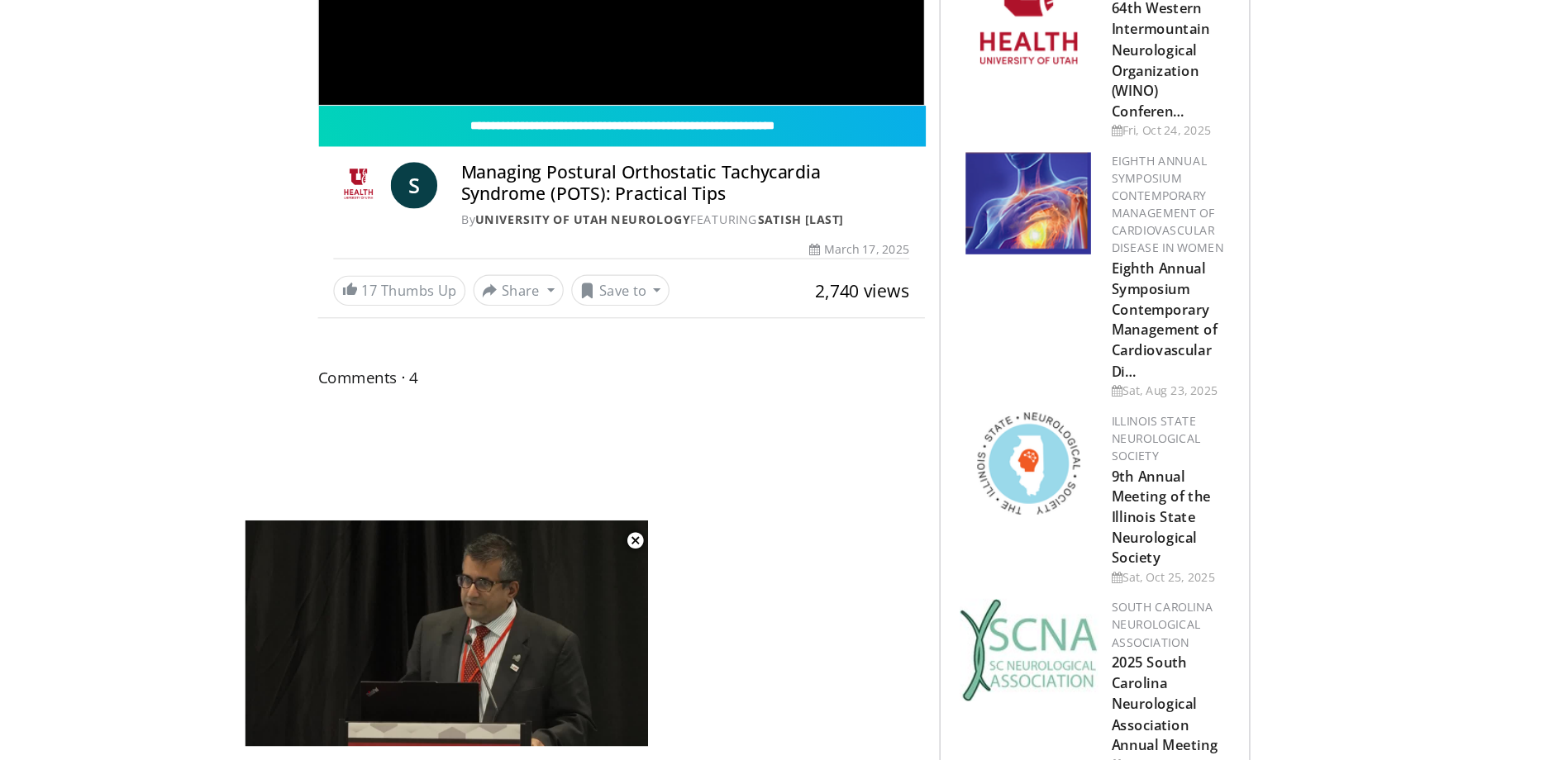 scroll, scrollTop: 0, scrollLeft: 0, axis: both 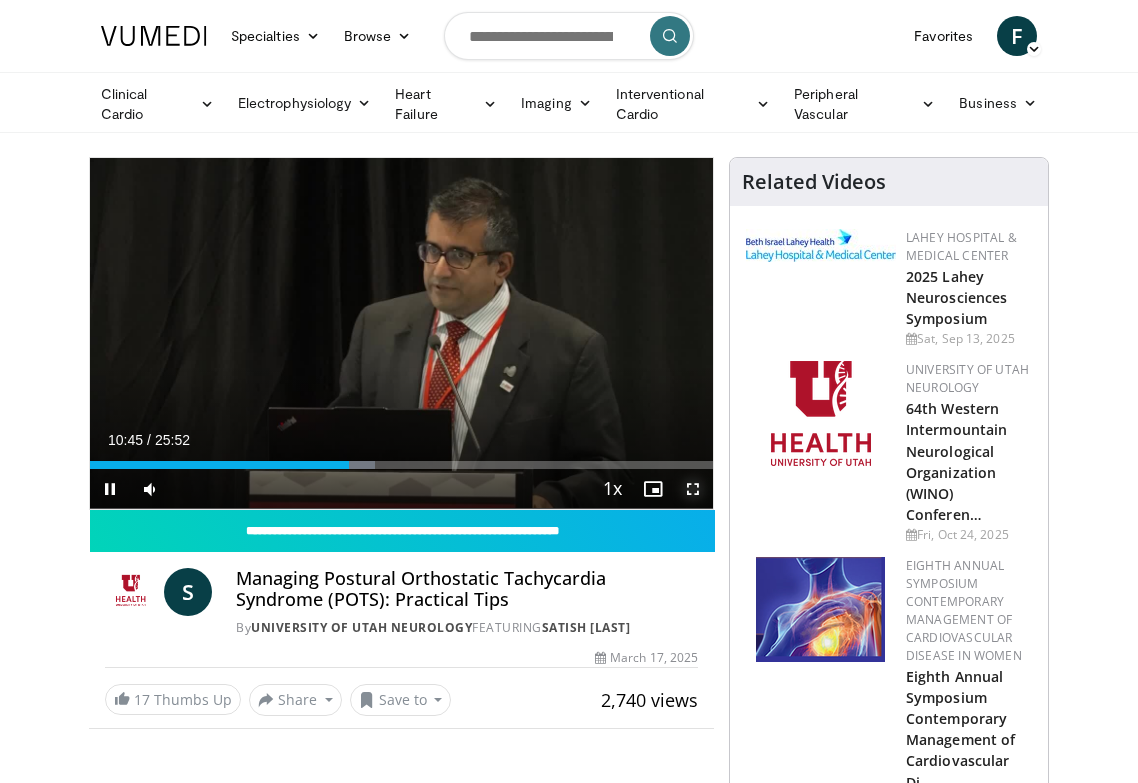 click at bounding box center (693, 489) 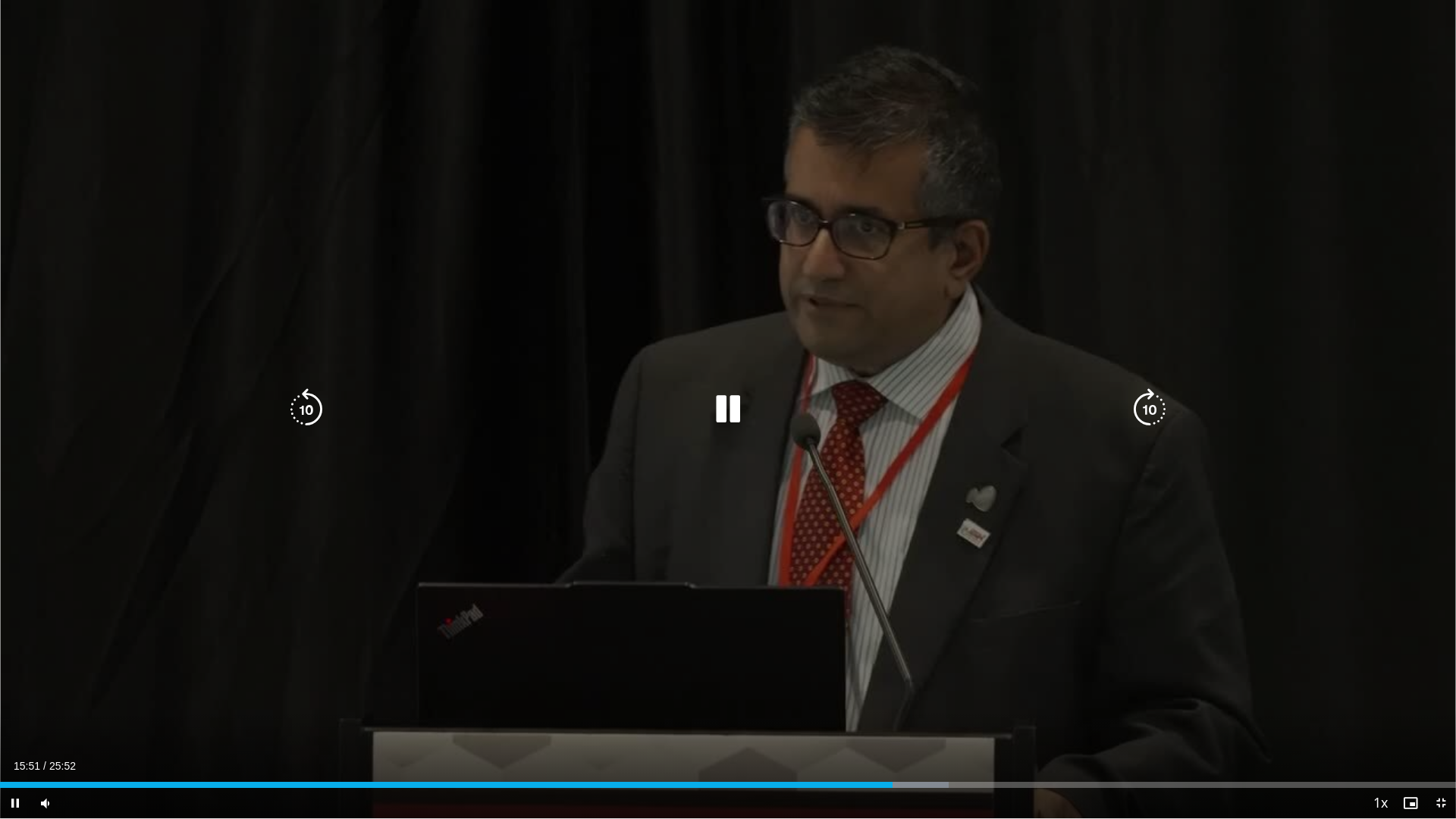 click on "10 seconds
Tap to unmute" at bounding box center [728, 409] 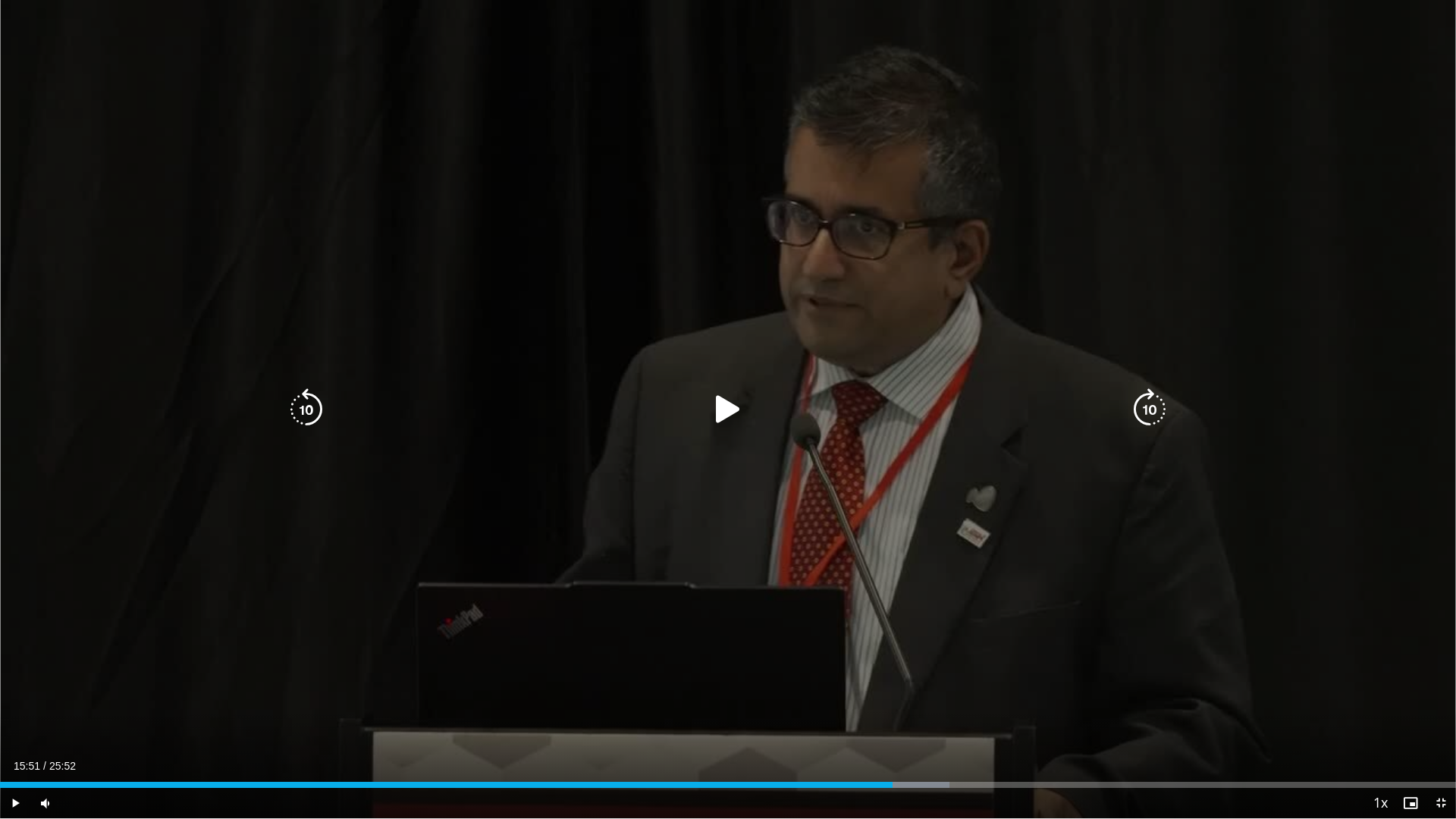 click at bounding box center (728, 410) 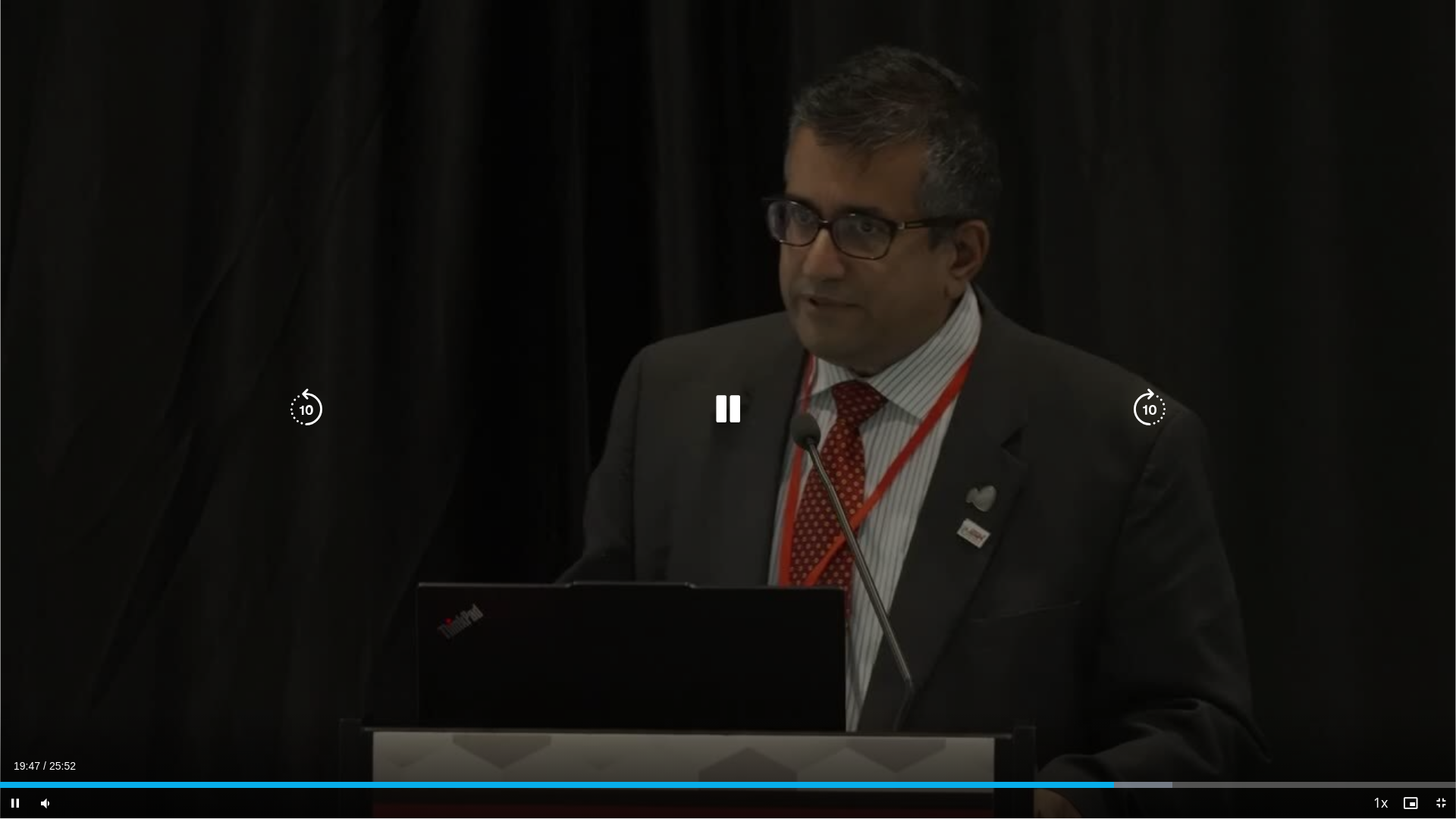 click at bounding box center (728, 410) 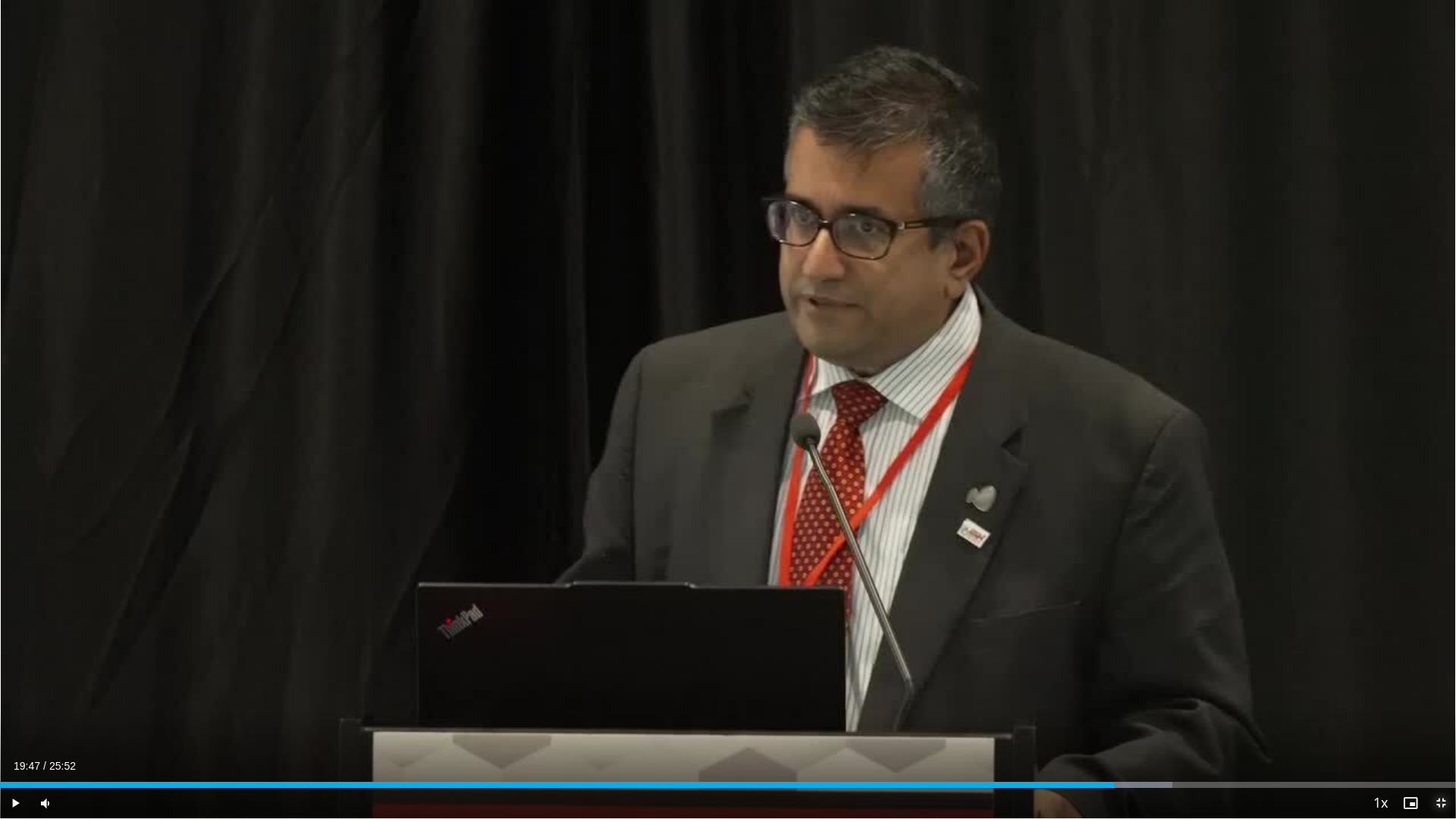 click at bounding box center (1441, 803) 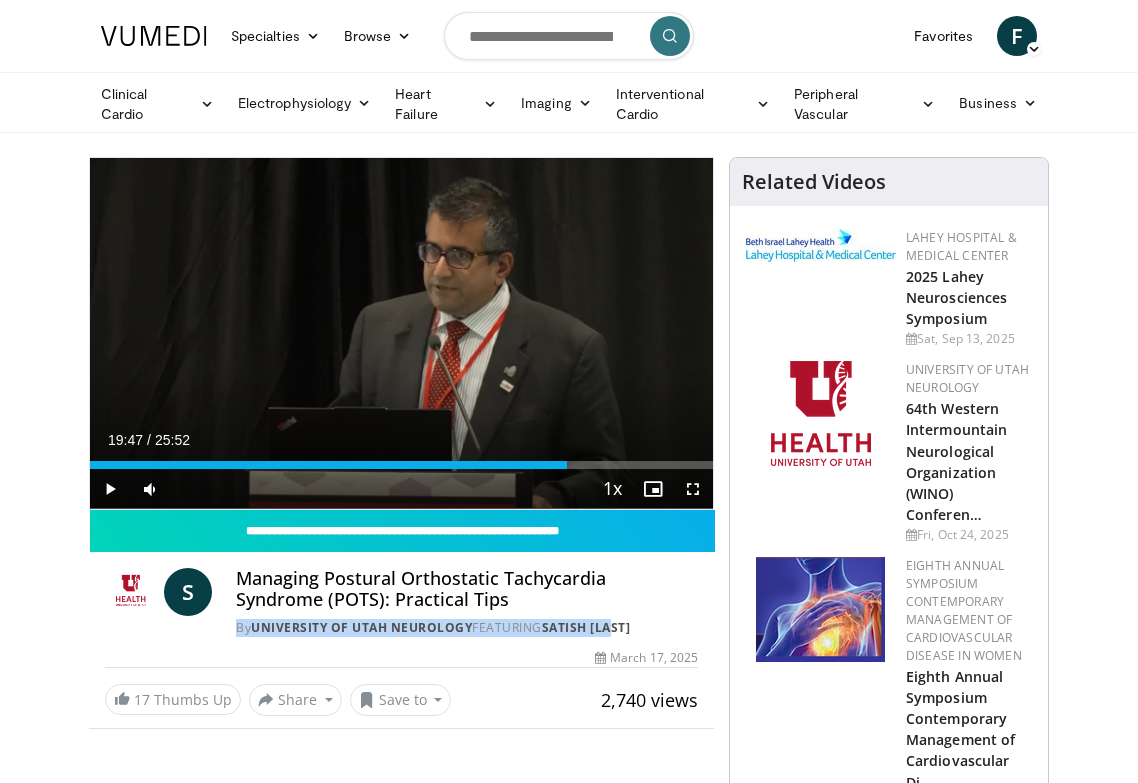 drag, startPoint x: 672, startPoint y: 620, endPoint x: 233, endPoint y: 621, distance: 439.00113 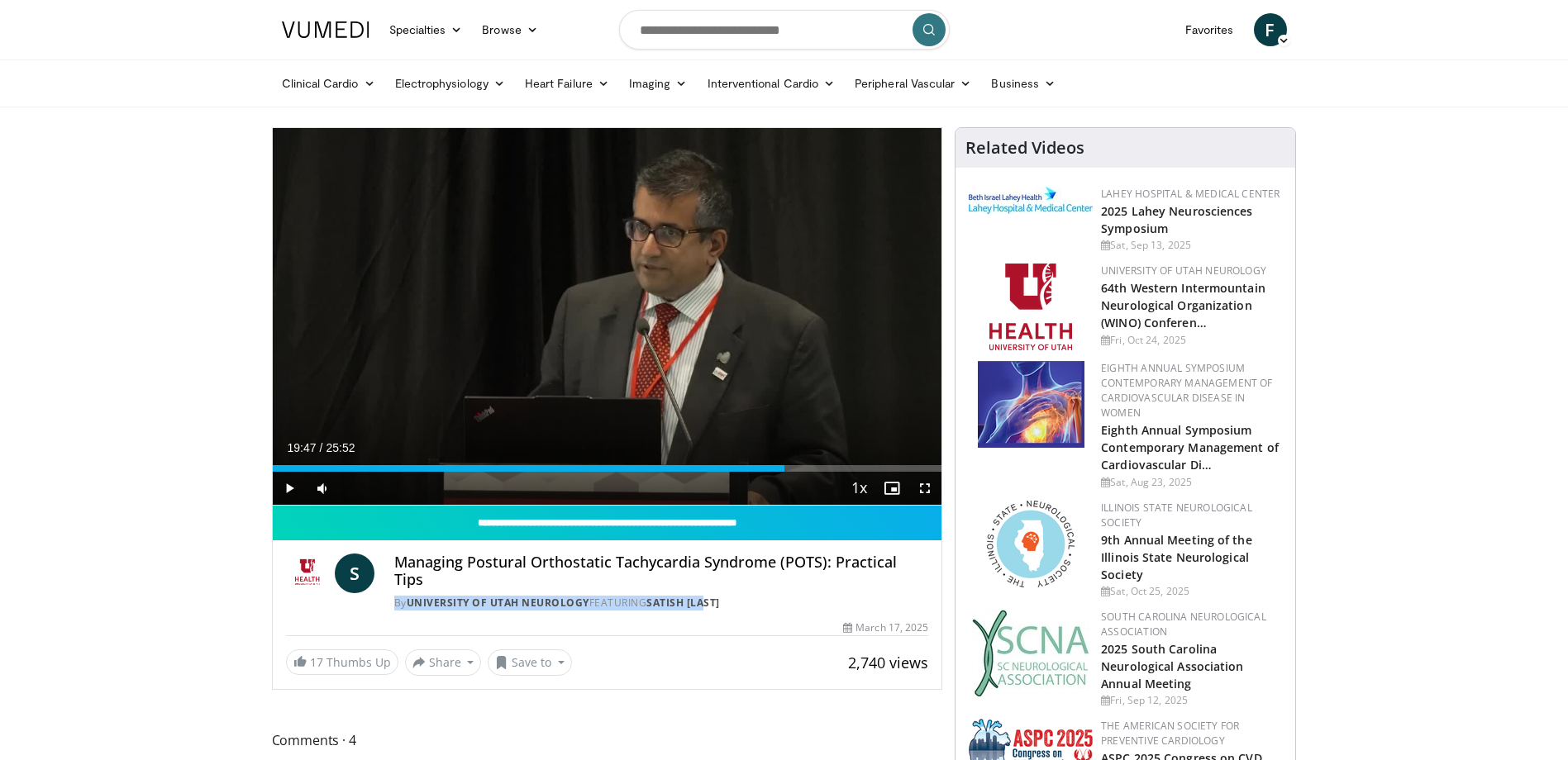 click on "S
Managing Postural Orthostatic Tachycardia Syndrome (POTS): Practical Tips
By
University of Utah Neurology
FEATURING
Satish [LAST]
By
University of Utah Neurology
FEATURING
Satish [LAST]" at bounding box center (608, 577) 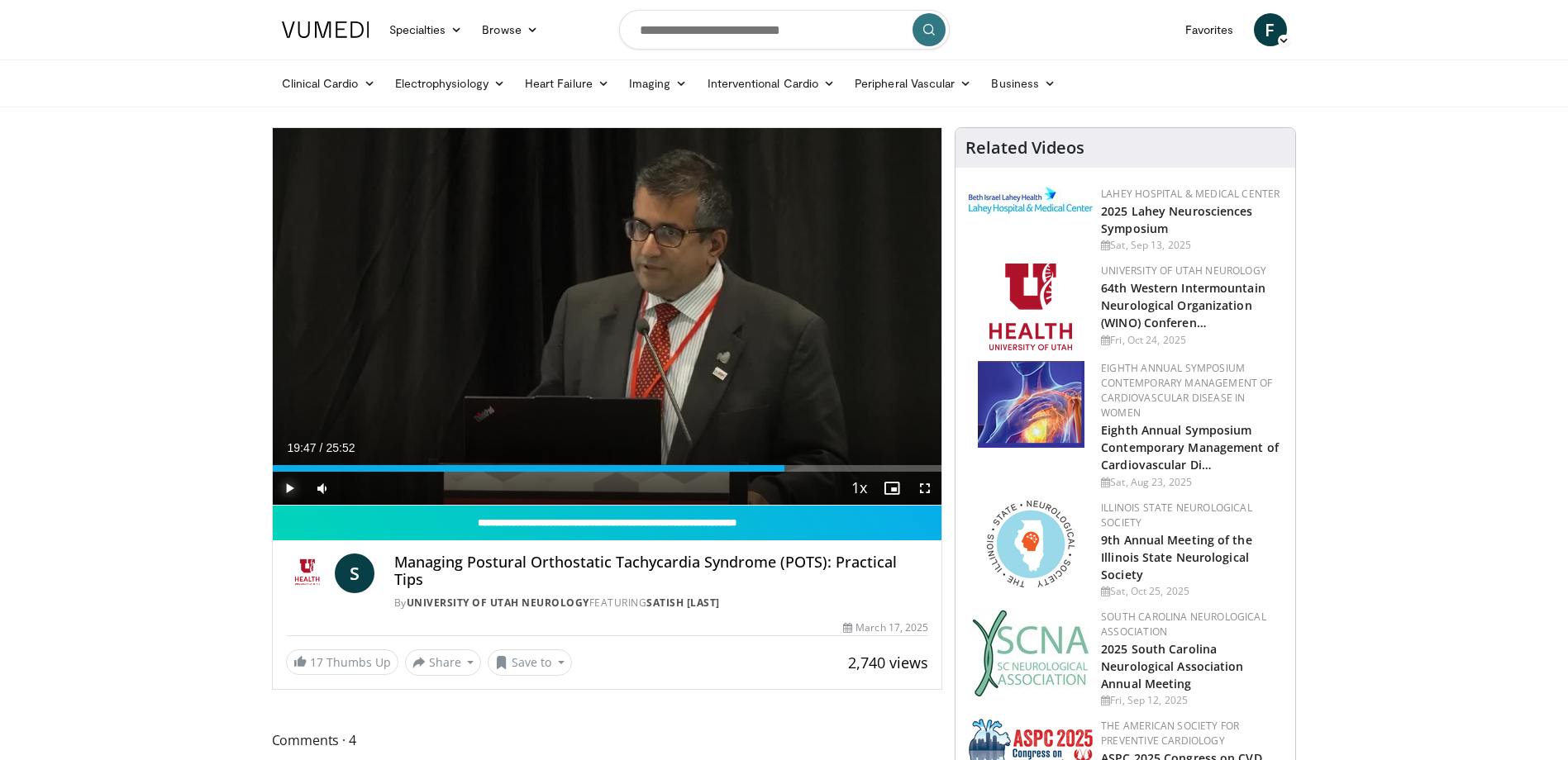 click at bounding box center (289, 488) 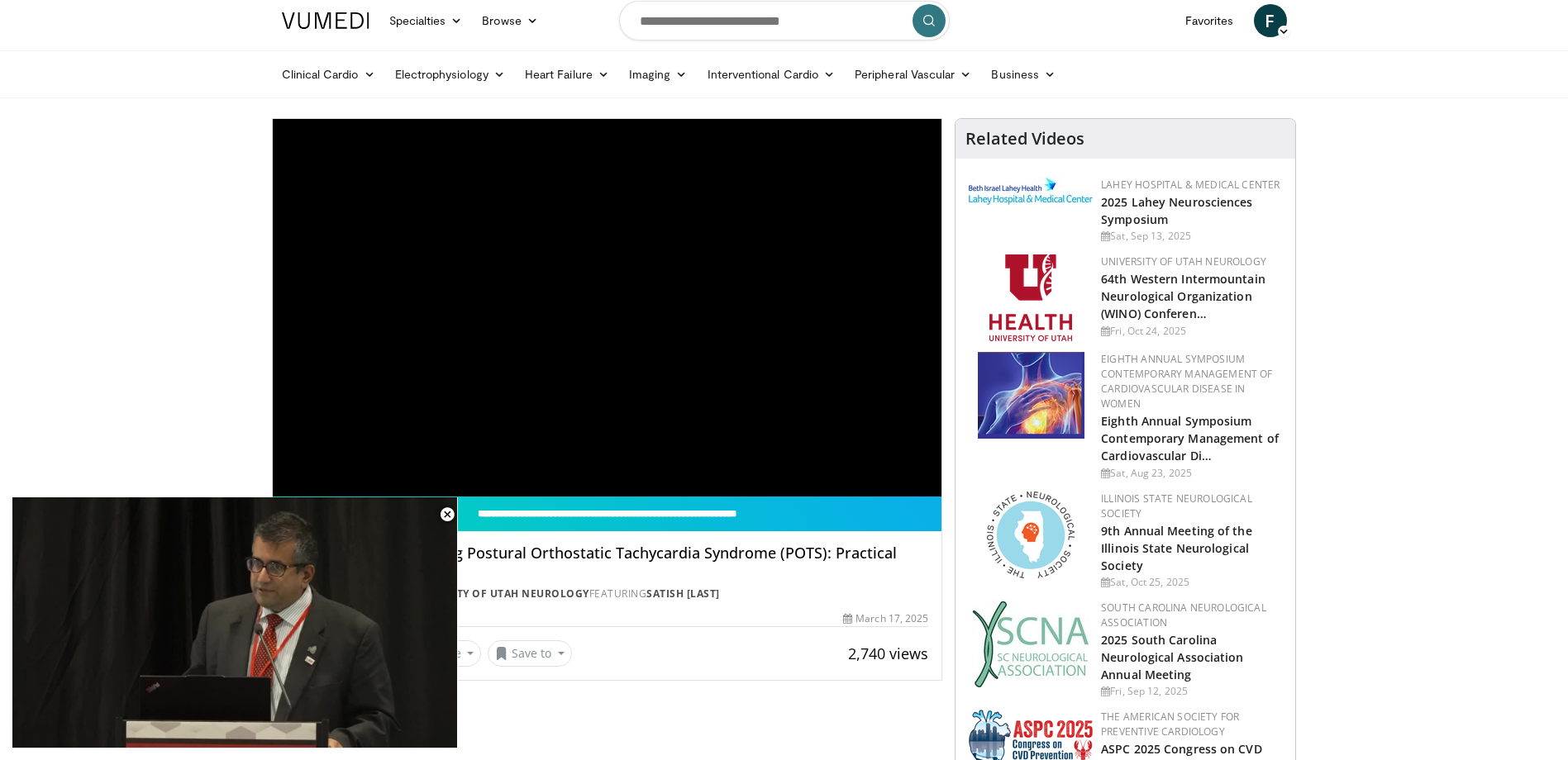 scroll, scrollTop: 0, scrollLeft: 0, axis: both 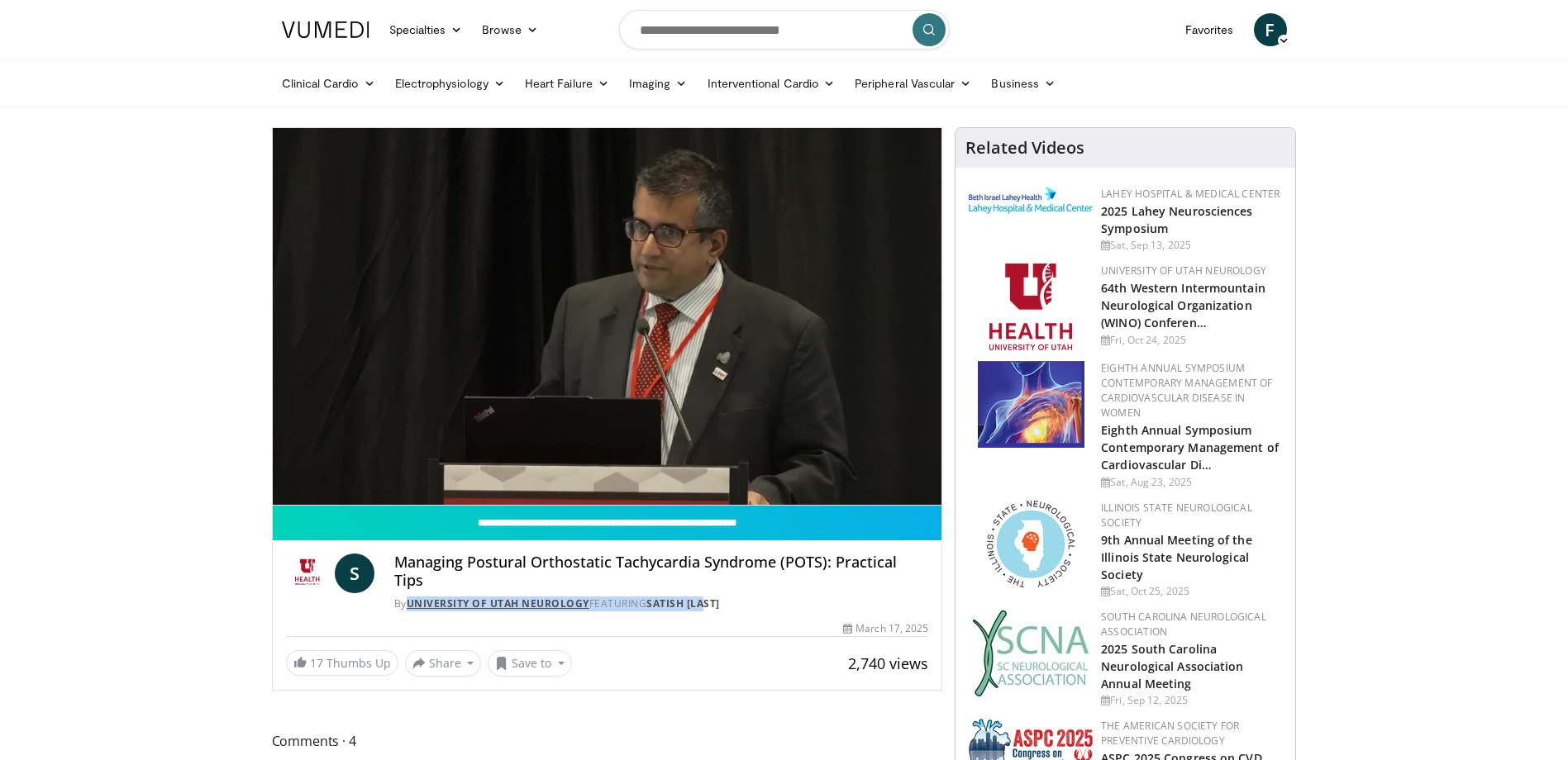 drag, startPoint x: 720, startPoint y: 582, endPoint x: 412, endPoint y: 585, distance: 308.01461 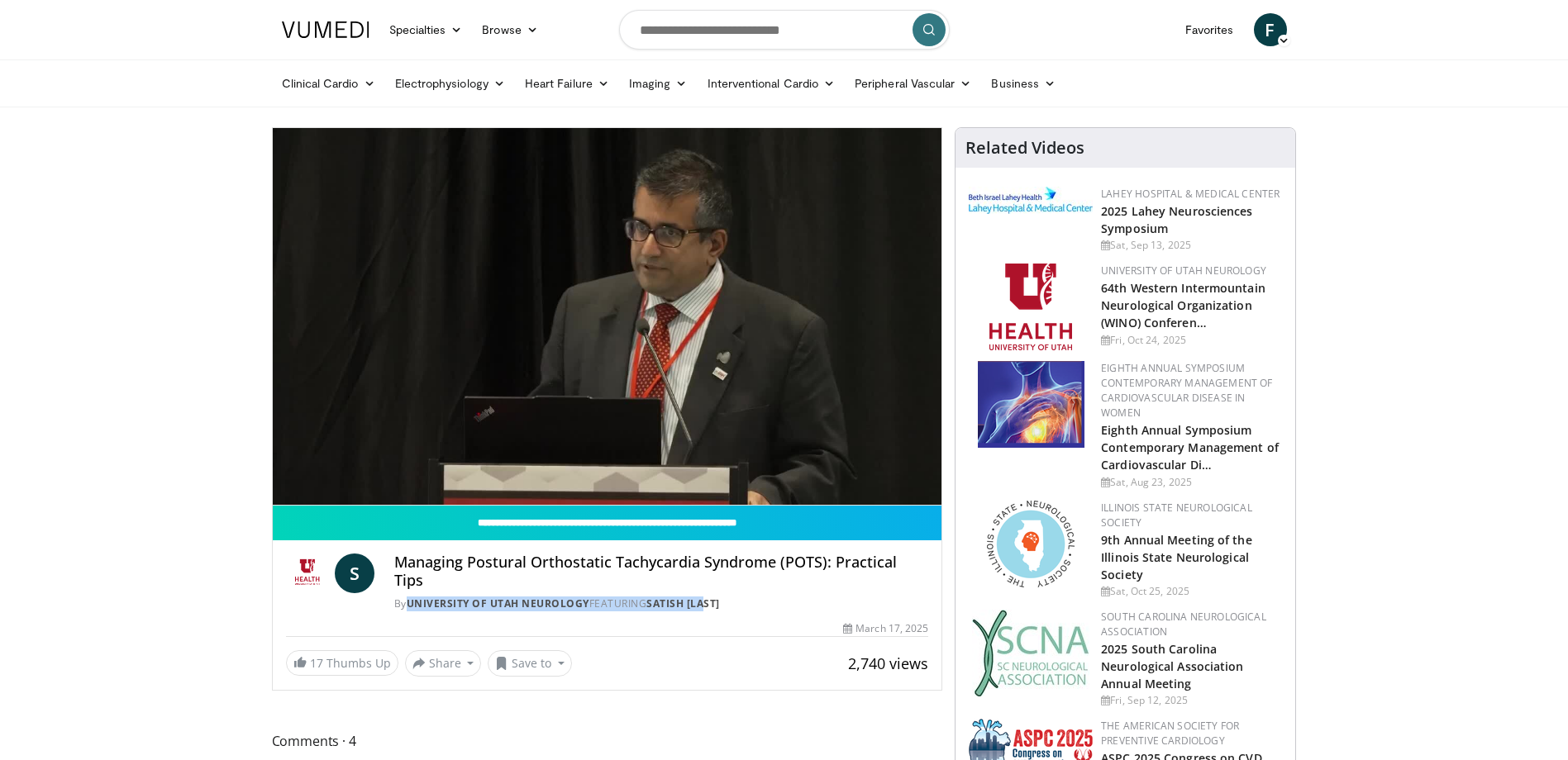 copy on "University of Utah Neurology
FEATURING
Satish [LAST]" 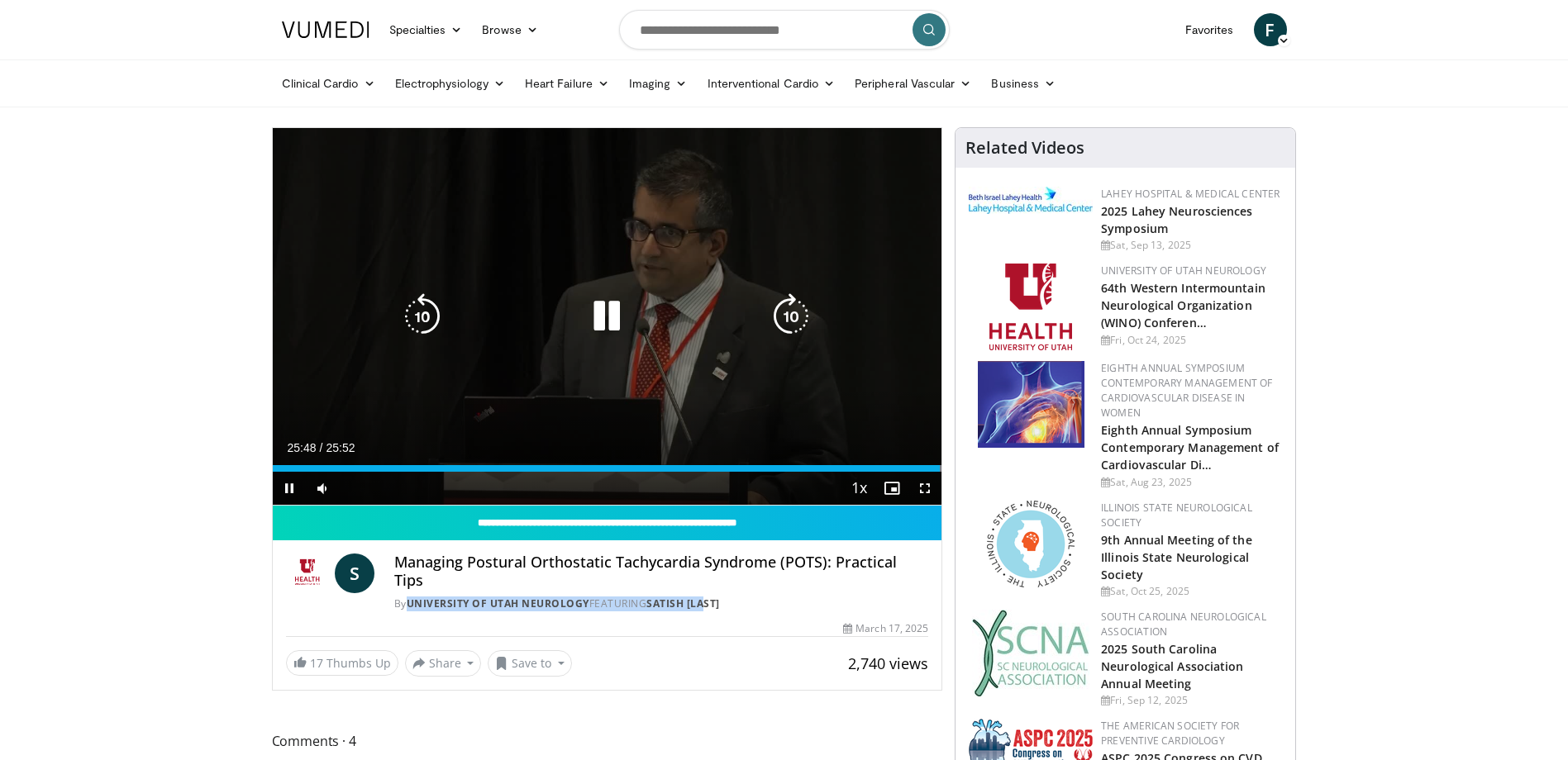 click at bounding box center (607, 316) 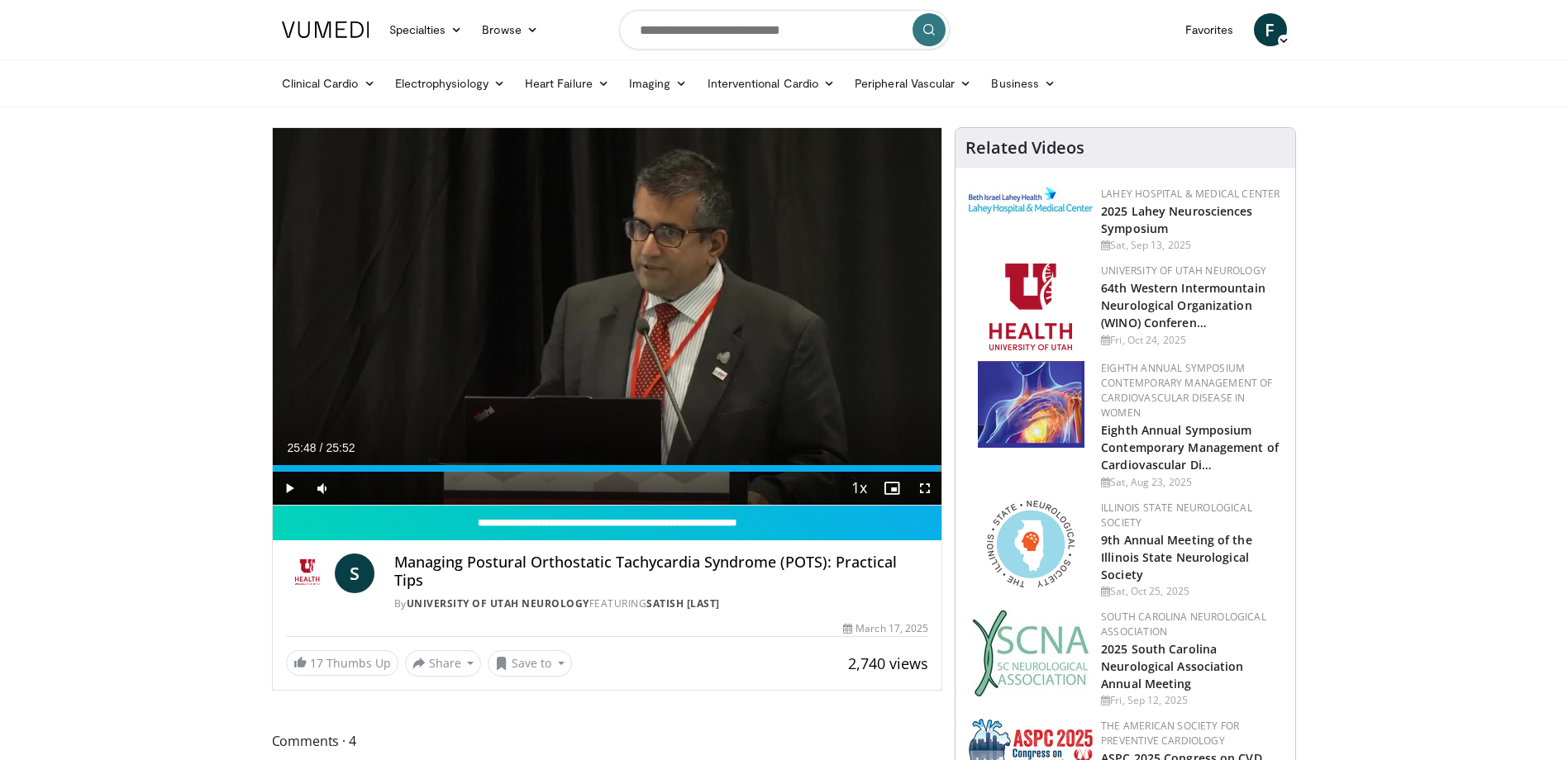 click on "Specialties
Adult & Family Medicine
Allergy, Asthma, Immunology
Anesthesiology
Cardiology
Dental
Dermatology
Endocrinology
Gastroenterology & Hepatology
General Surgery
Hematology & Oncology
Infectious Disease
Nephrology
Neurology
Neurosurgery
Obstetrics & Gynecology
Ophthalmology
Oral Maxillofacial
Orthopaedics
Otolaryngology
Pediatrics
Plastic Surgery
Podiatry
Psychiatry
Pulmonology
Radiation Oncology
Radiology
Rheumatology
Urology" at bounding box center (784, 1581) 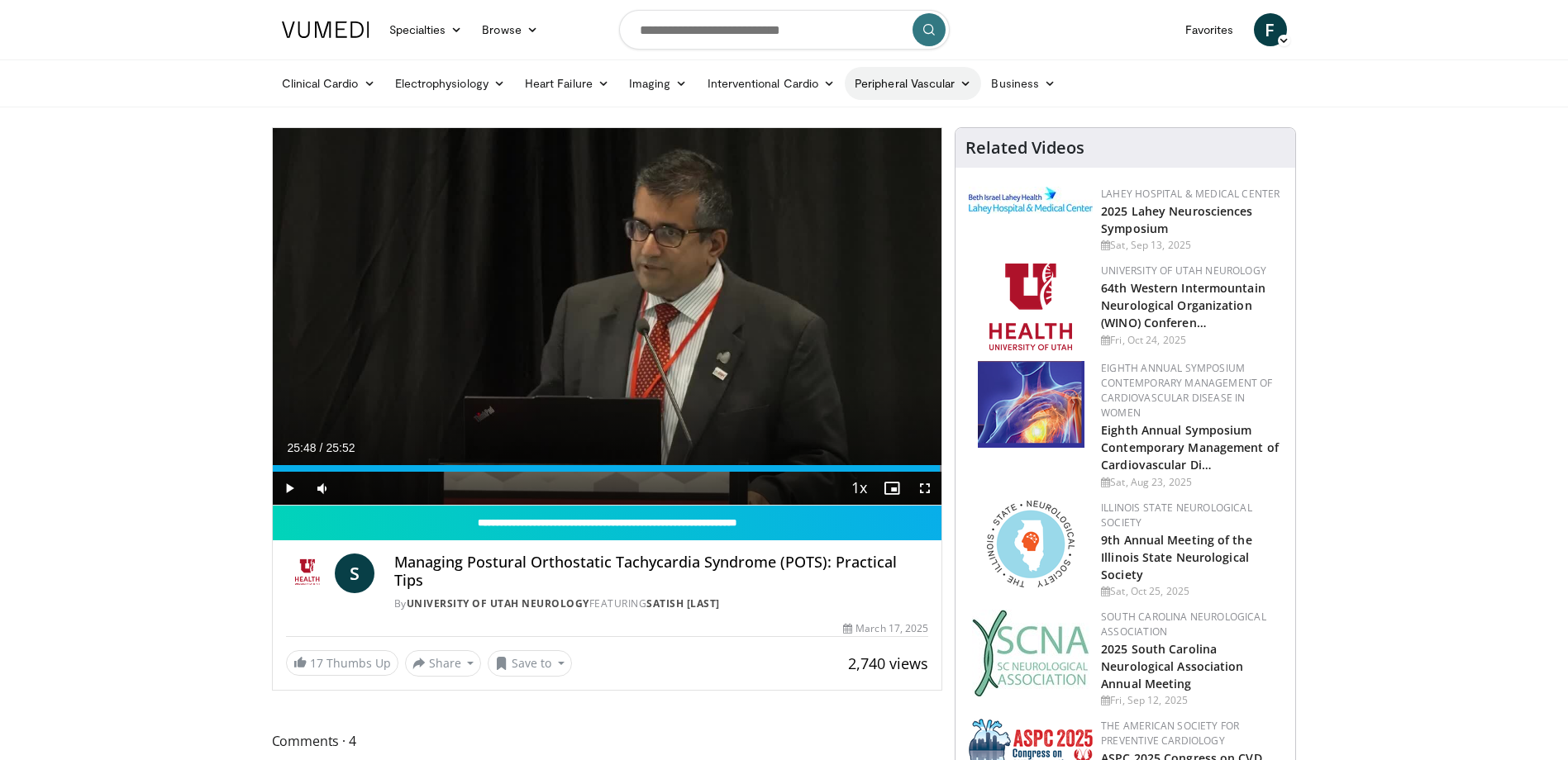 click on "Peripheral Vascular" at bounding box center [913, 83] 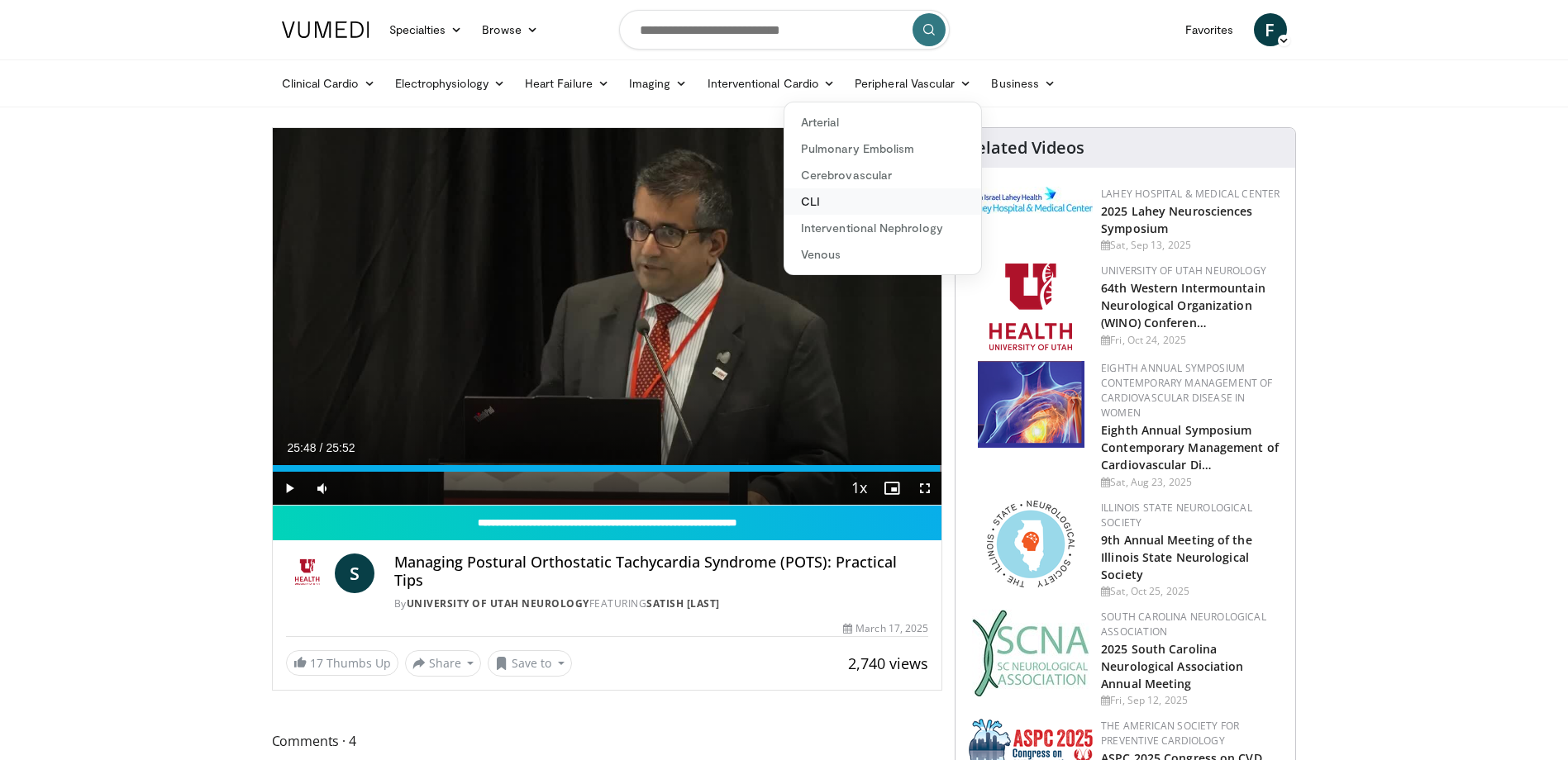 click on "CLI" at bounding box center (883, 202) 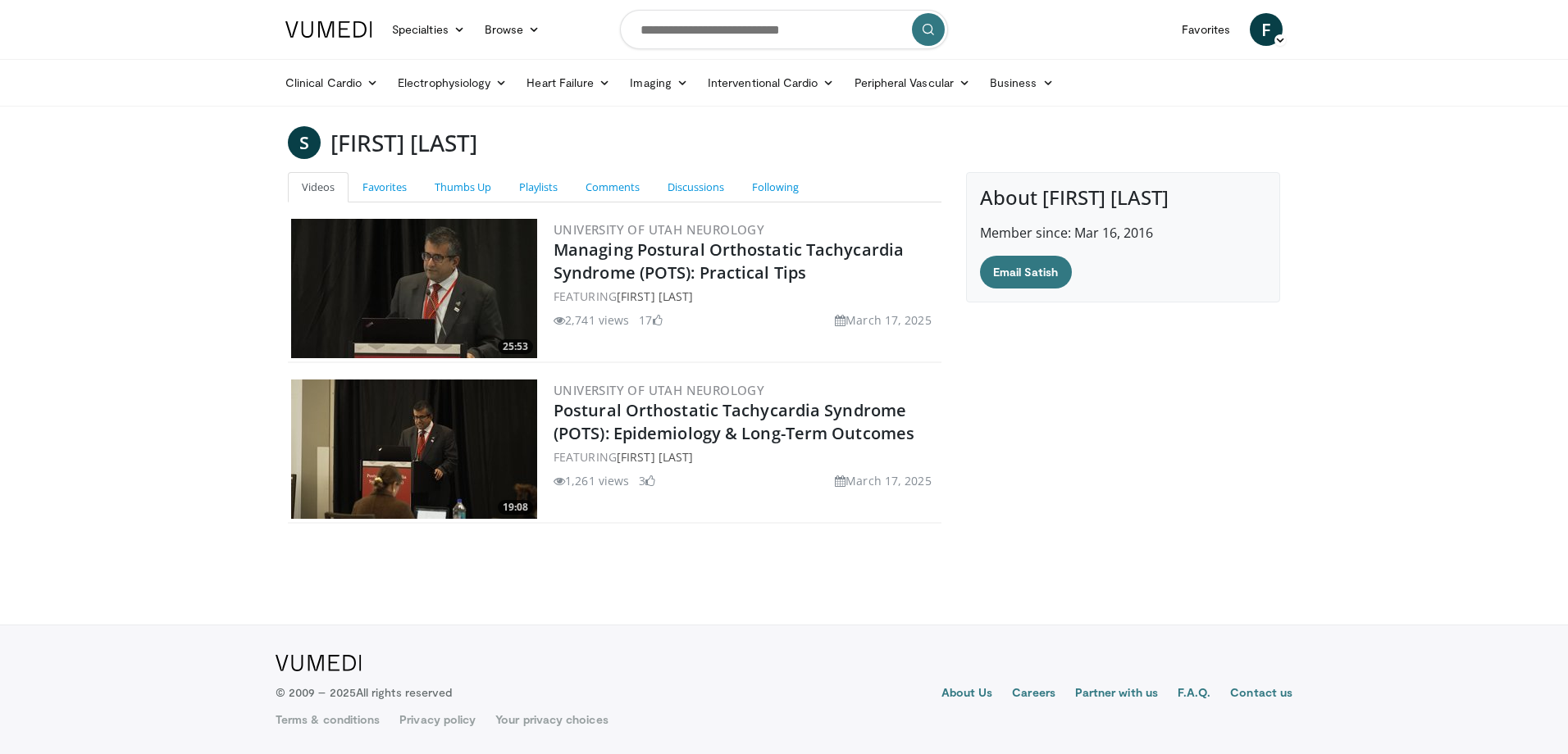 scroll, scrollTop: 0, scrollLeft: 0, axis: both 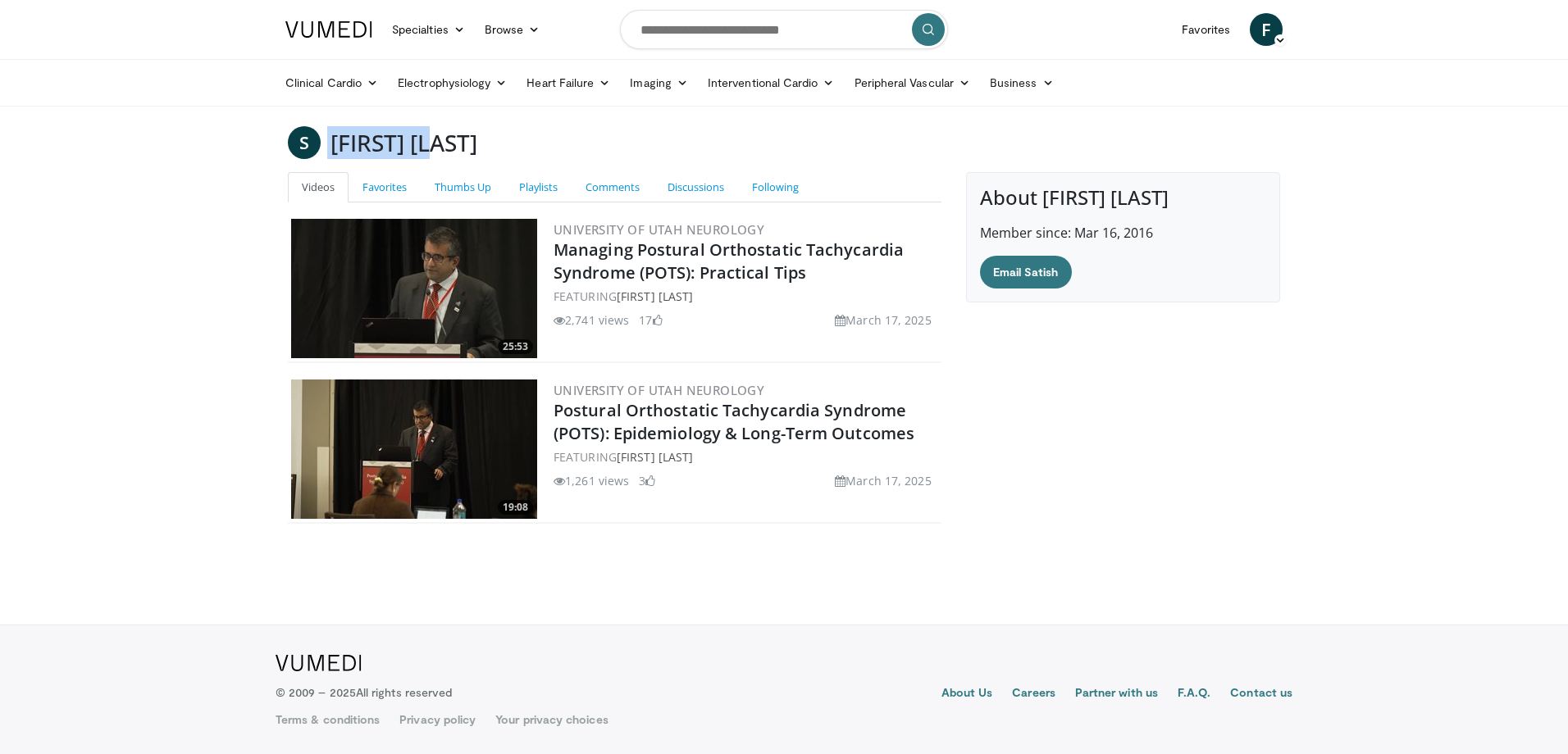 drag, startPoint x: 468, startPoint y: 146, endPoint x: 318, endPoint y: 134, distance: 150.47923 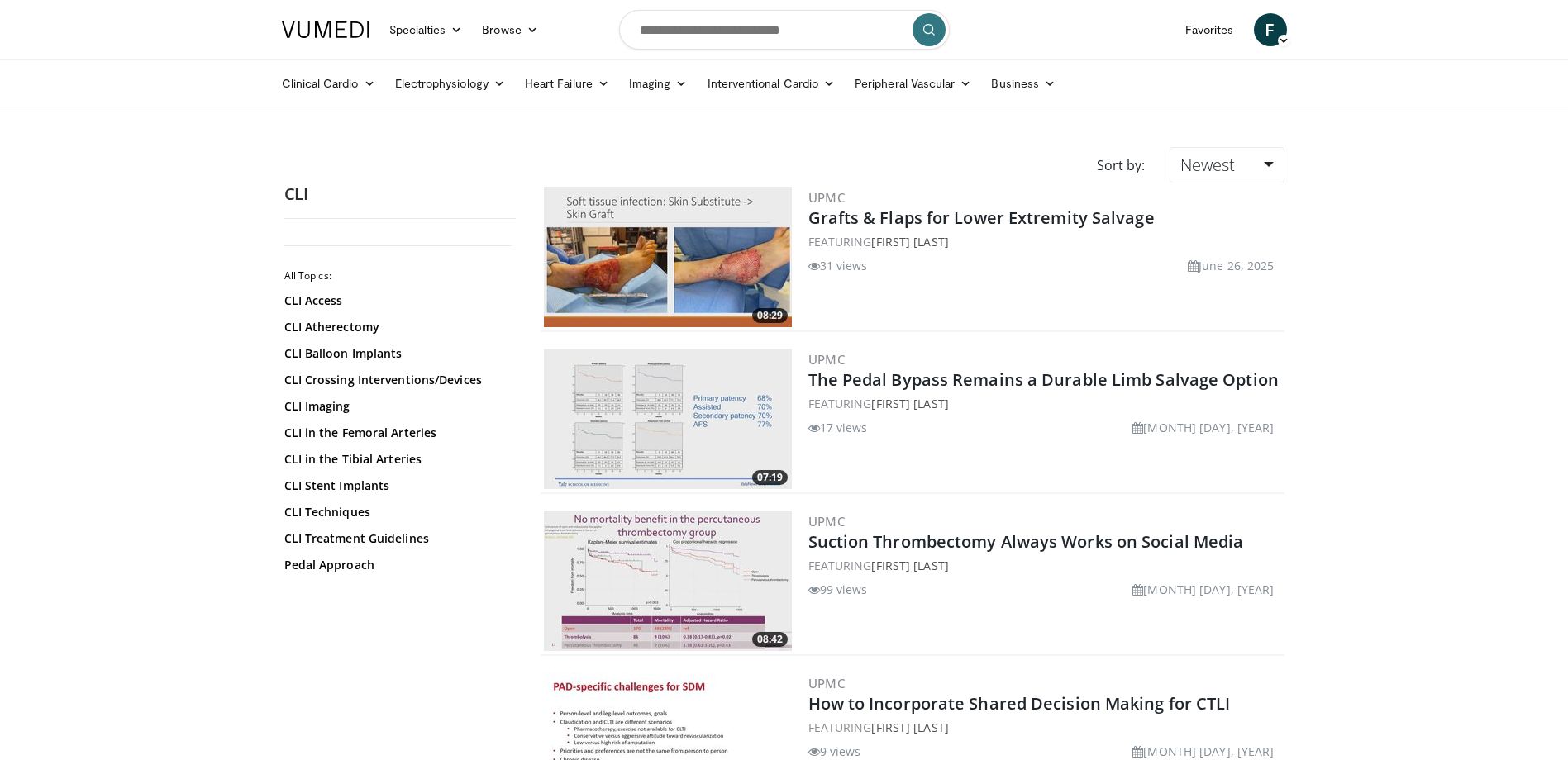scroll, scrollTop: 0, scrollLeft: 0, axis: both 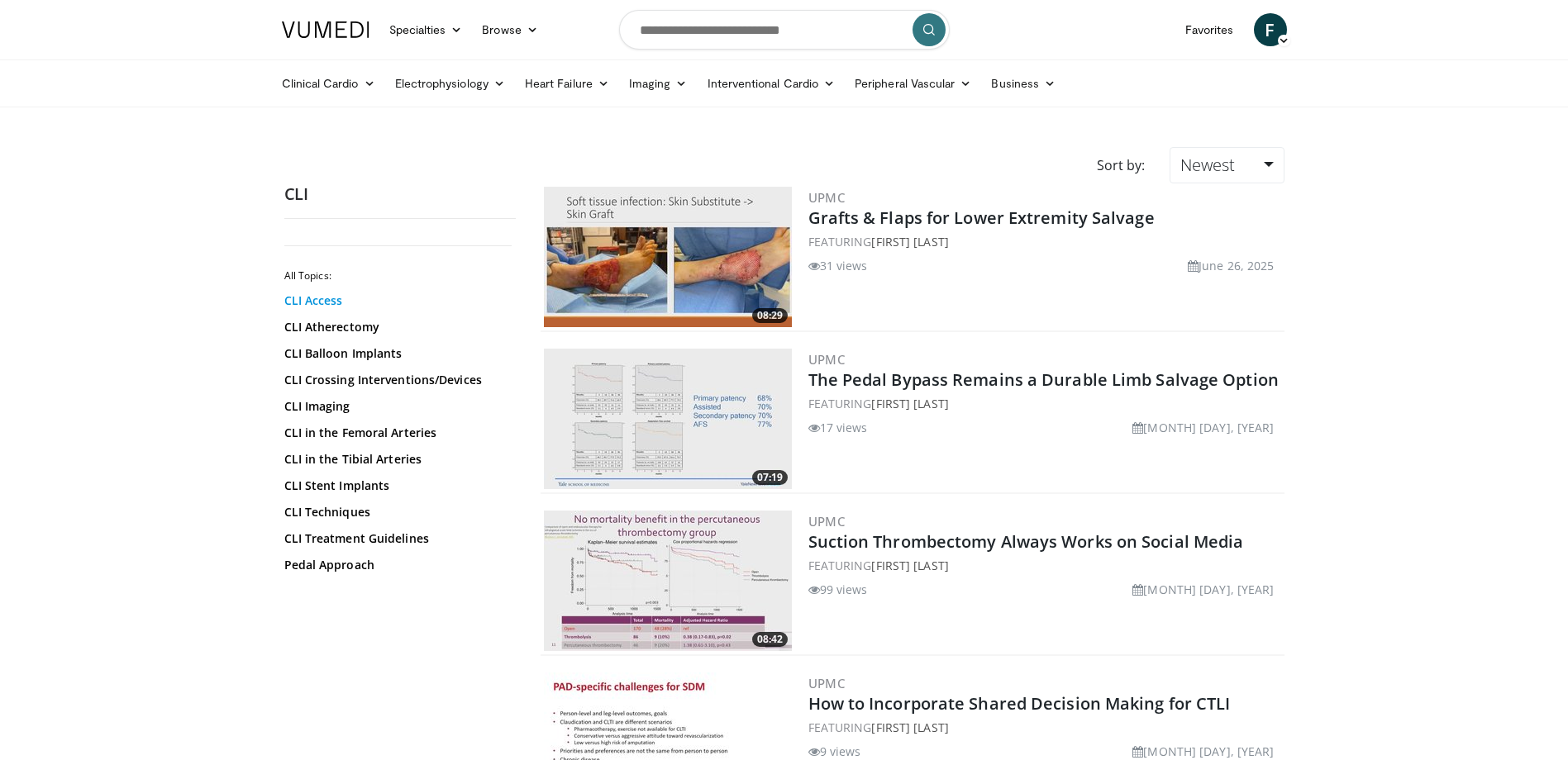 click on "CLI Access" at bounding box center [396, 301] 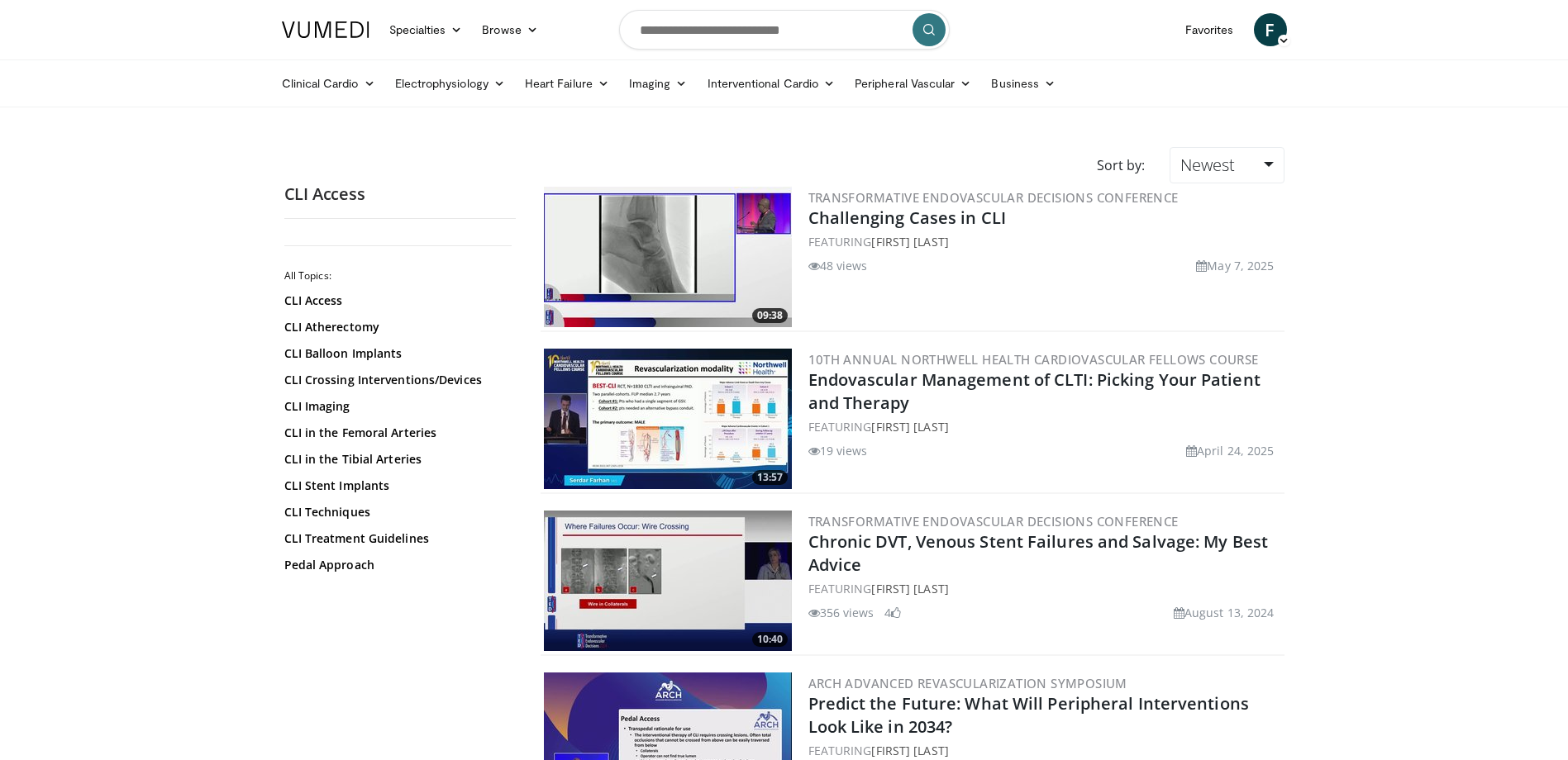 scroll, scrollTop: 0, scrollLeft: 0, axis: both 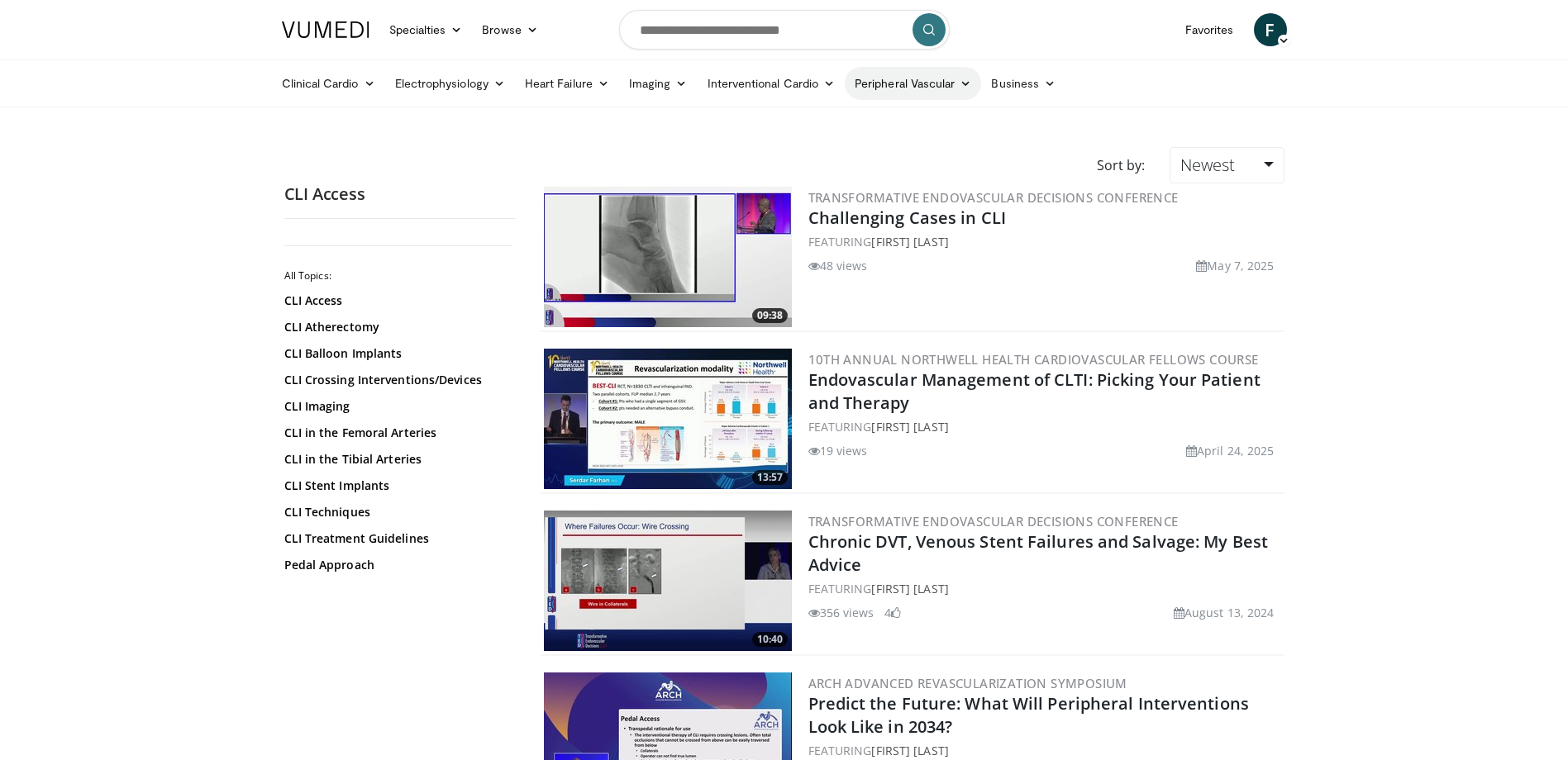 click on "Peripheral Vascular" at bounding box center [913, 83] 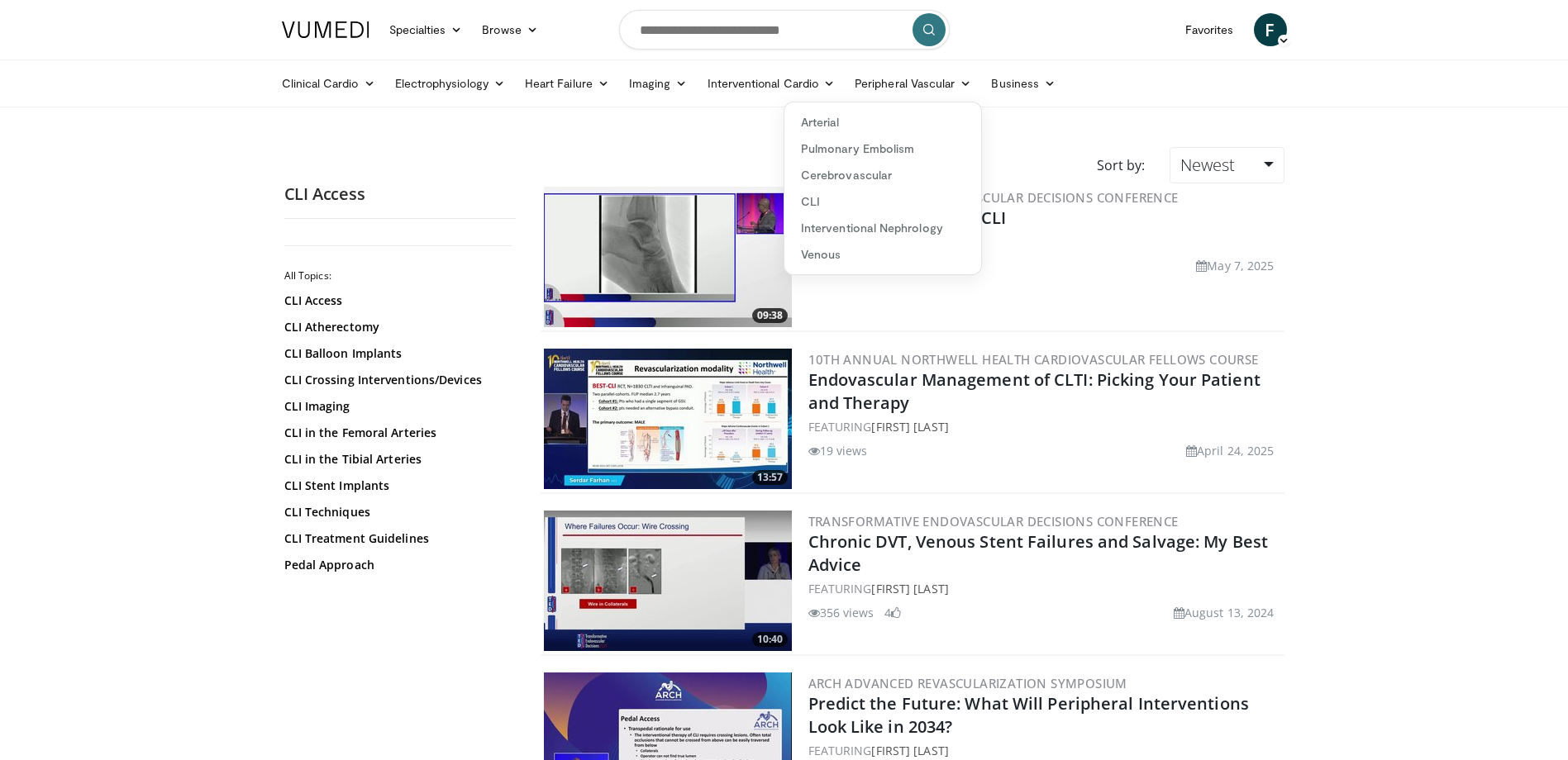 click on "Specialties
Adult & Family Medicine
Allergy, Asthma, Immunology
Anesthesiology
Cardiology
Dental
Dermatology
Endocrinology
Gastroenterology & Hepatology
General Surgery
Hematology & Oncology
Infectious Disease
Nephrology
Neurology
Neurosurgery
Obstetrics & Gynecology
Ophthalmology
Oral Maxillofacial
Orthopaedics
Otolaryngology
Pediatrics
Plastic Surgery
Podiatry
Psychiatry
Pulmonology
Radiation Oncology
Radiology
Rheumatology
Urology" at bounding box center (784, 2232) 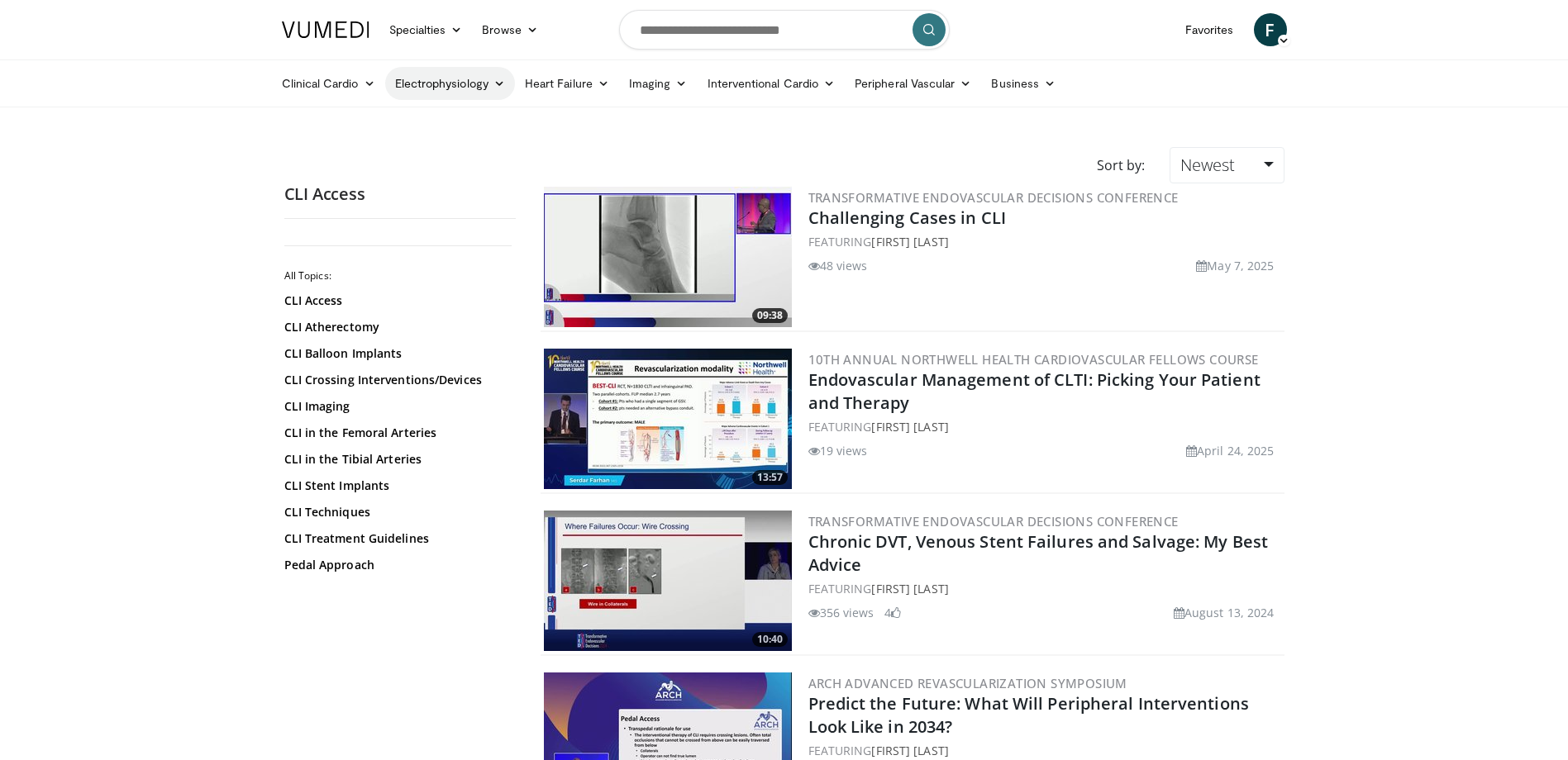 click on "Electrophysiology" at bounding box center [450, 83] 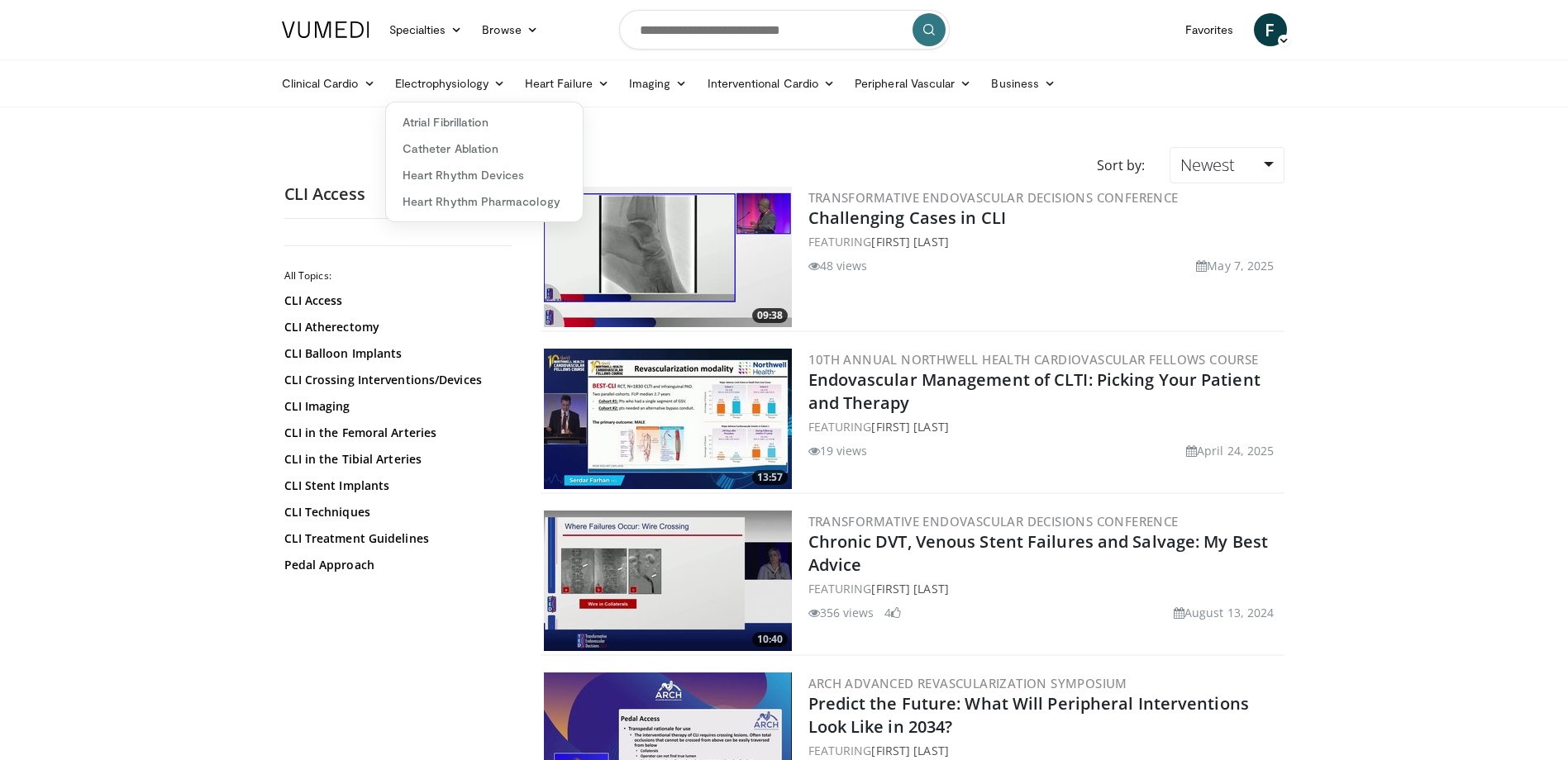 click on "Specialties
Adult & Family Medicine
Allergy, Asthma, Immunology
Anesthesiology
Cardiology
Dental
Dermatology
Endocrinology
Gastroenterology & Hepatology
General Surgery
Hematology & Oncology
Infectious Disease
Nephrology
Neurology
Neurosurgery
Obstetrics & Gynecology
Ophthalmology
Oral Maxillofacial
Orthopaedics
Otolaryngology
Pediatrics
Plastic Surgery
Podiatry
Psychiatry
Pulmonology
Radiation Oncology
Radiology
Rheumatology
Urology" at bounding box center [784, 2232] 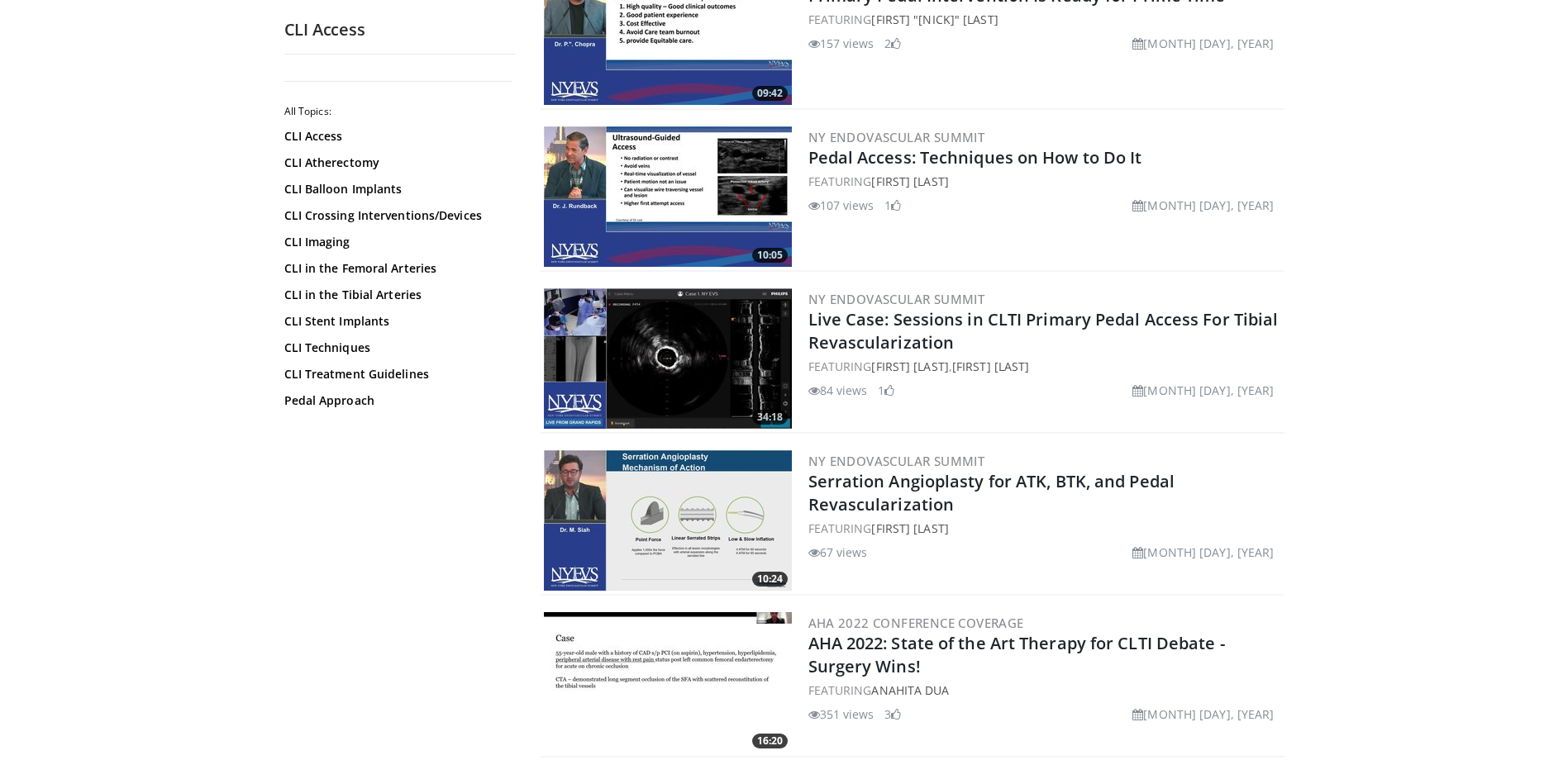 scroll, scrollTop: 1322, scrollLeft: 0, axis: vertical 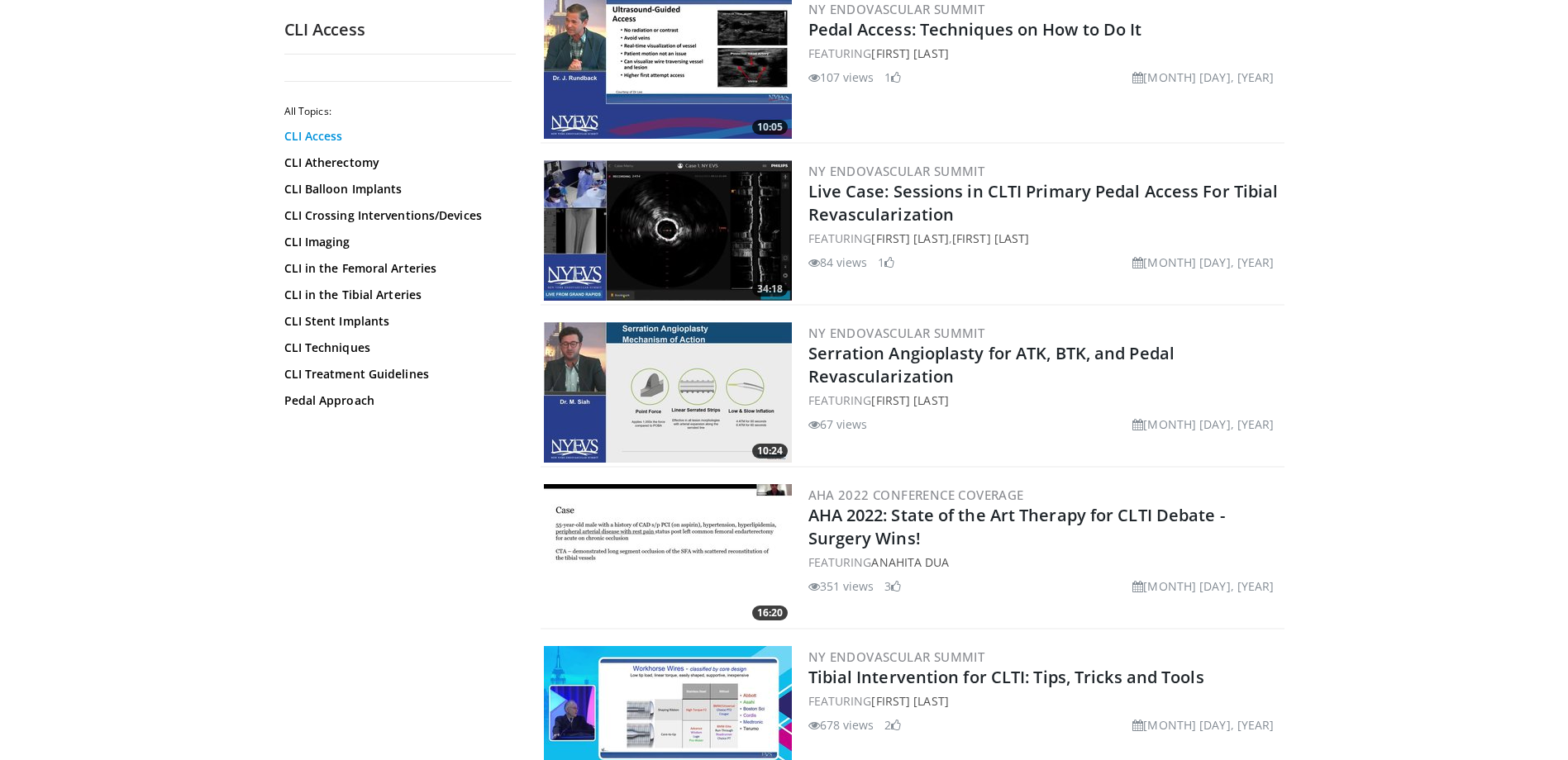 click on "CLI Access" at bounding box center (396, 136) 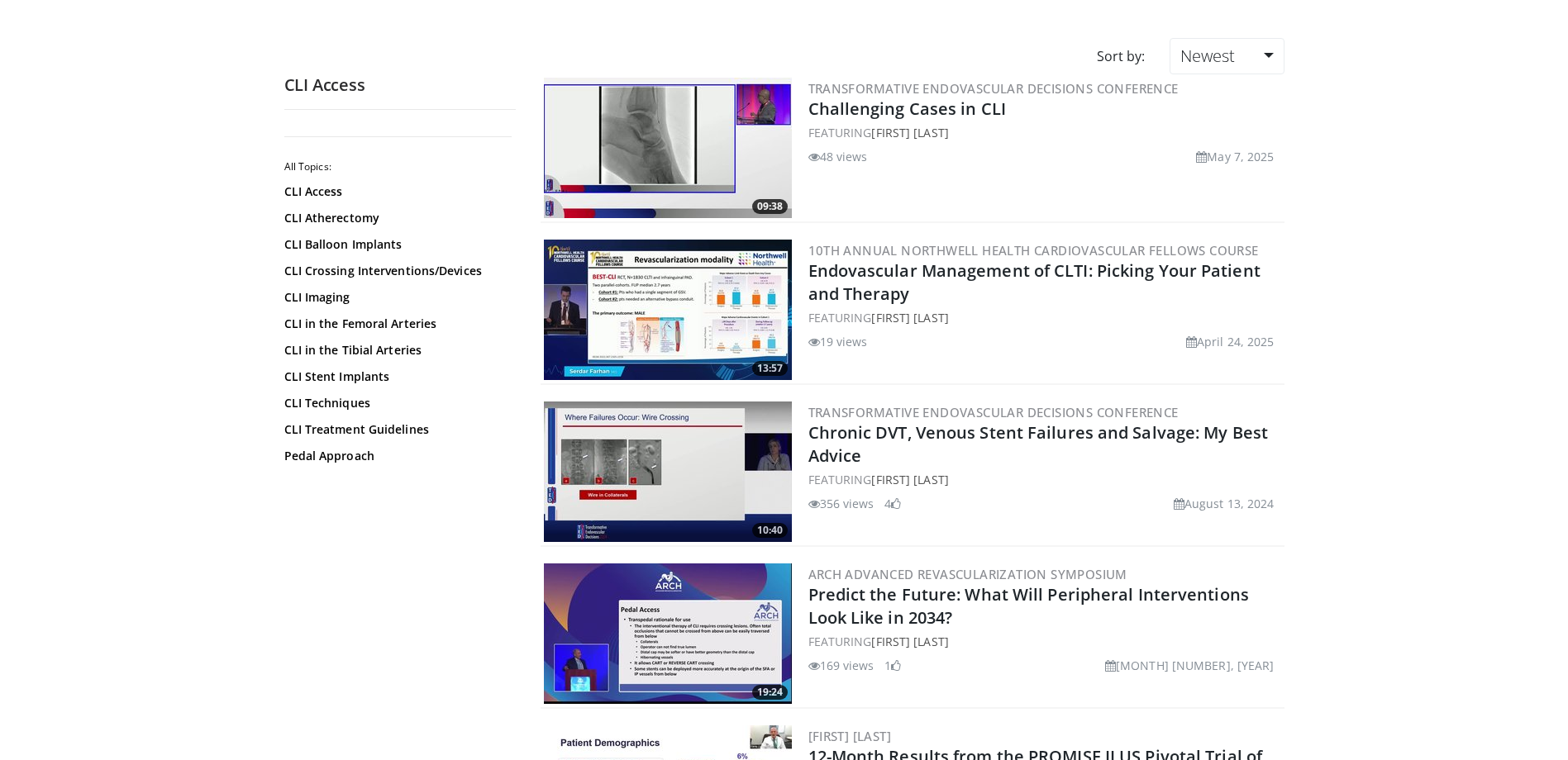 scroll, scrollTop: 0, scrollLeft: 0, axis: both 